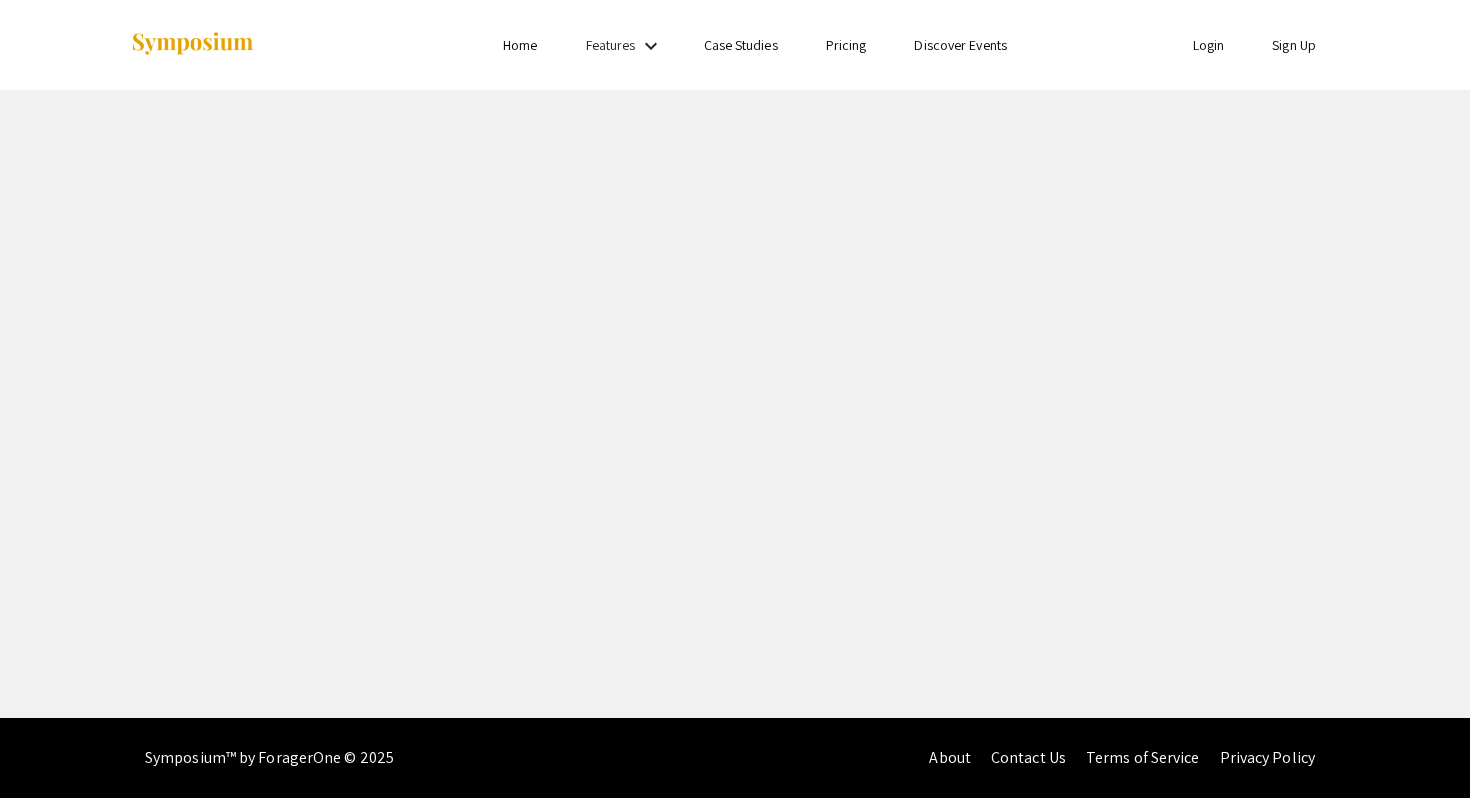 scroll, scrollTop: 0, scrollLeft: 0, axis: both 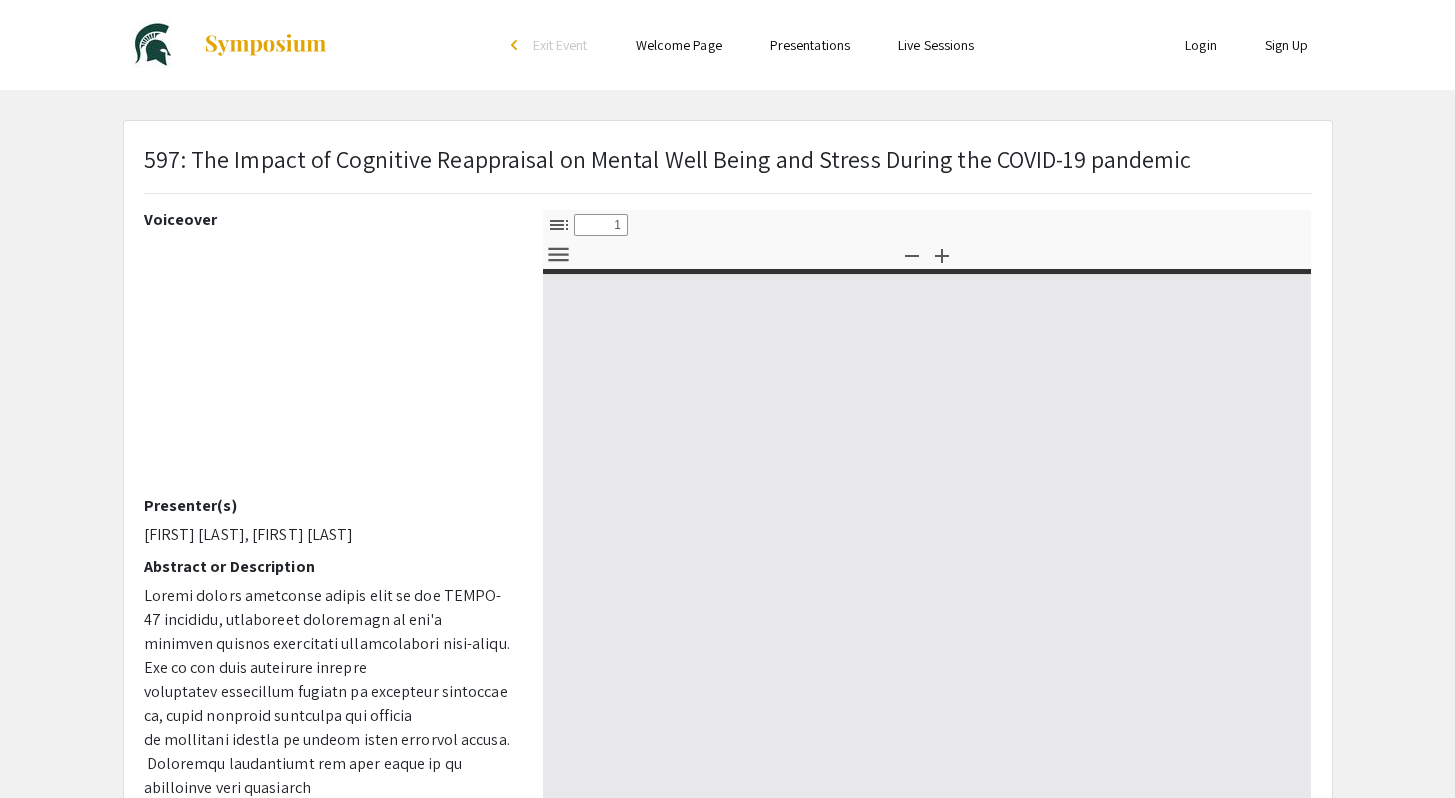 select on "custom" 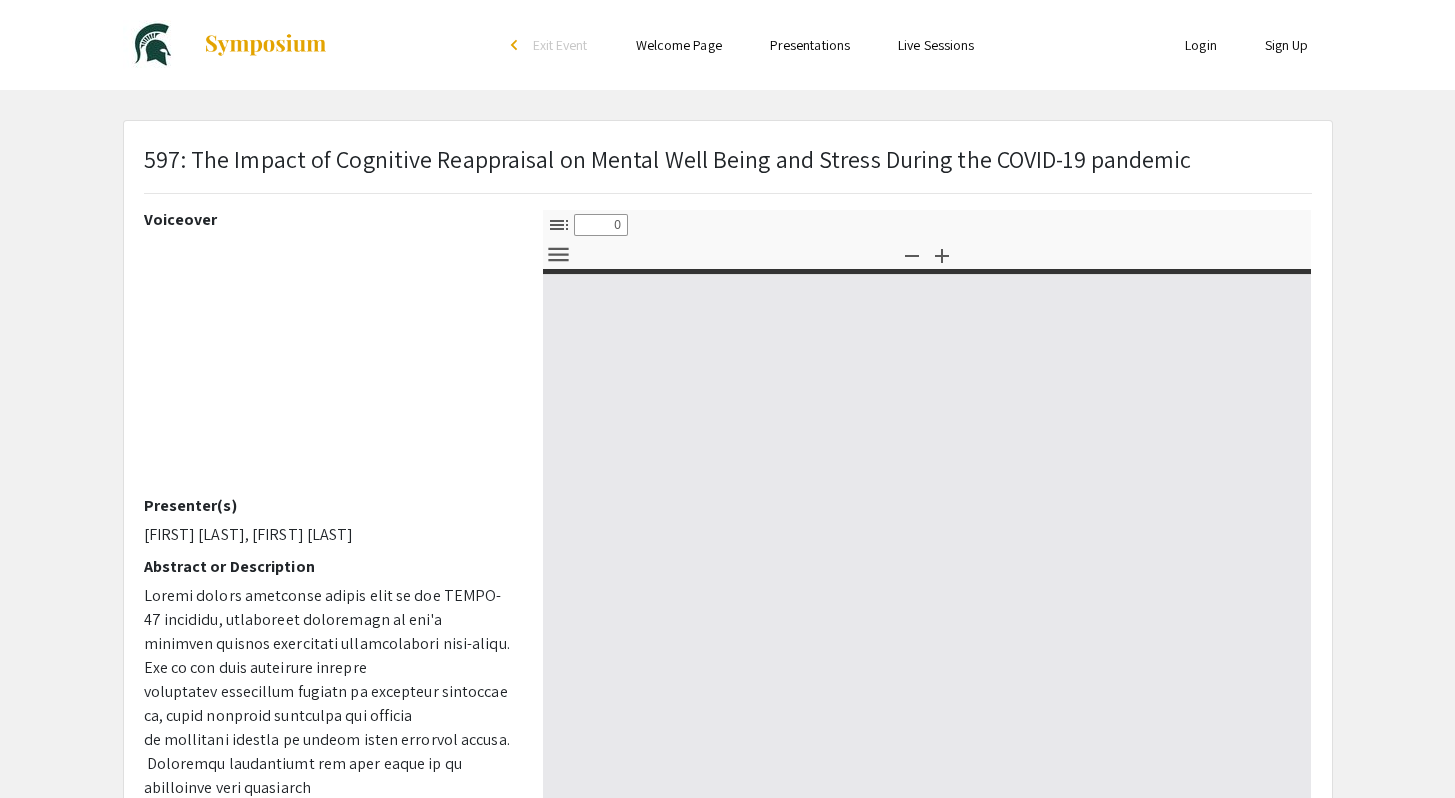 select on "custom" 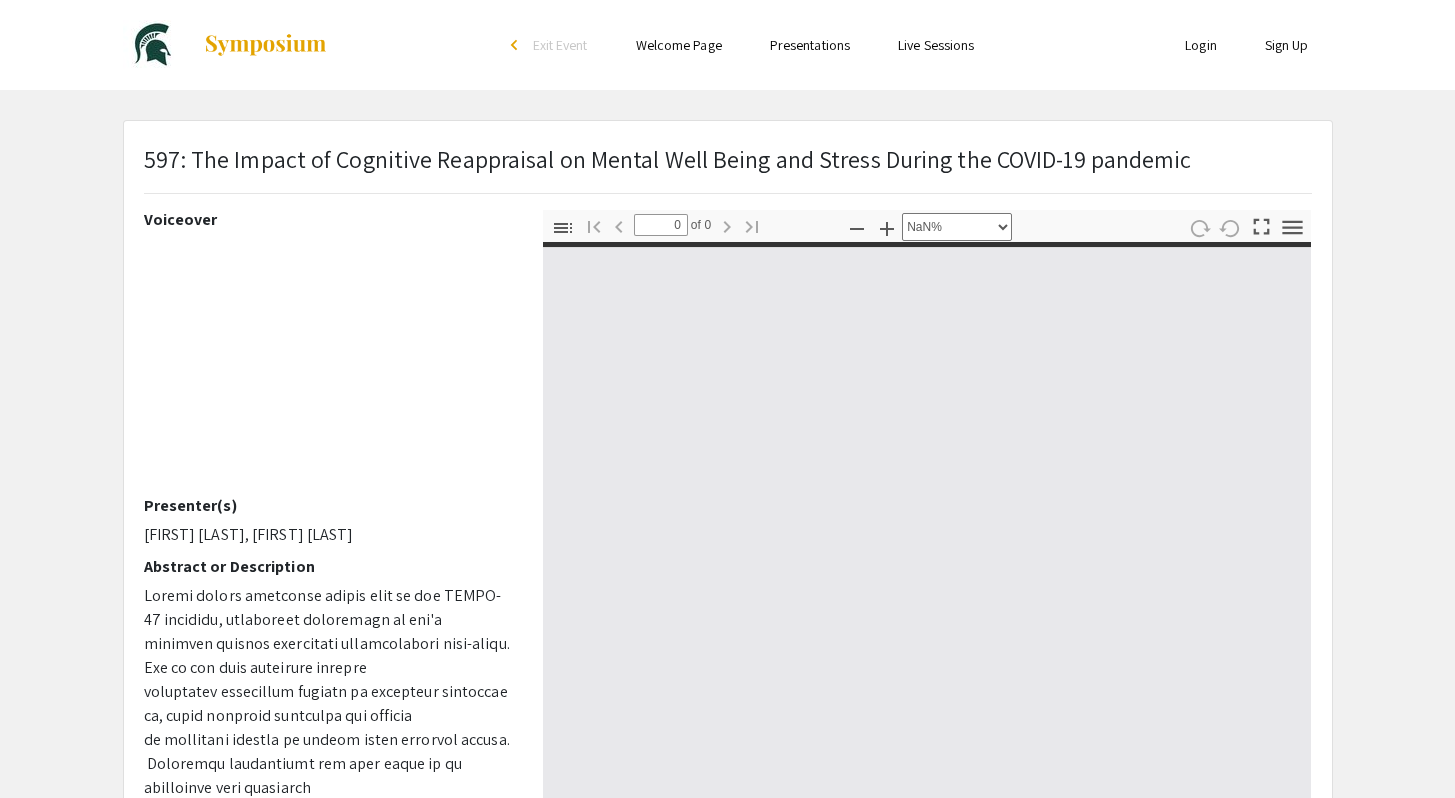 type on "1" 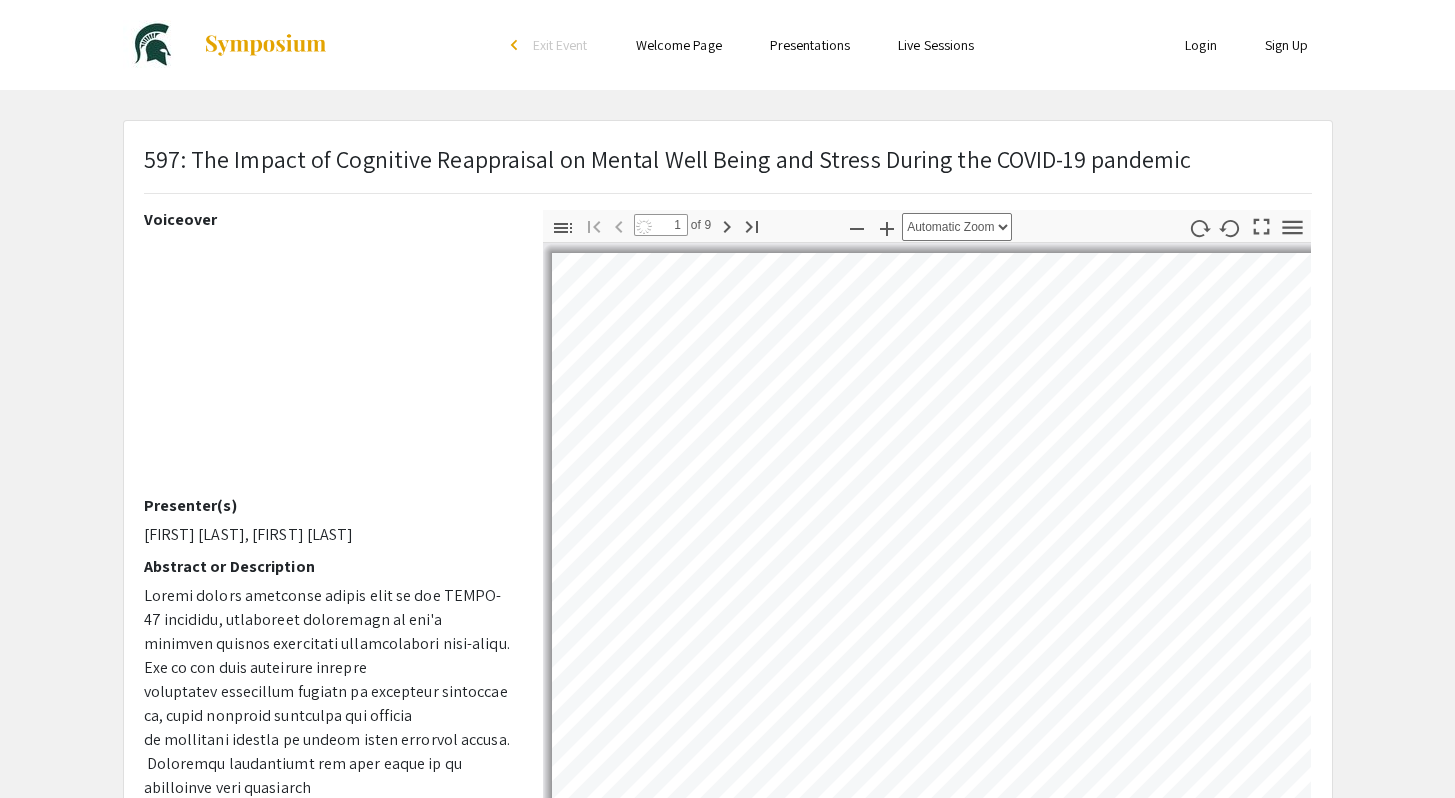 select on "auto" 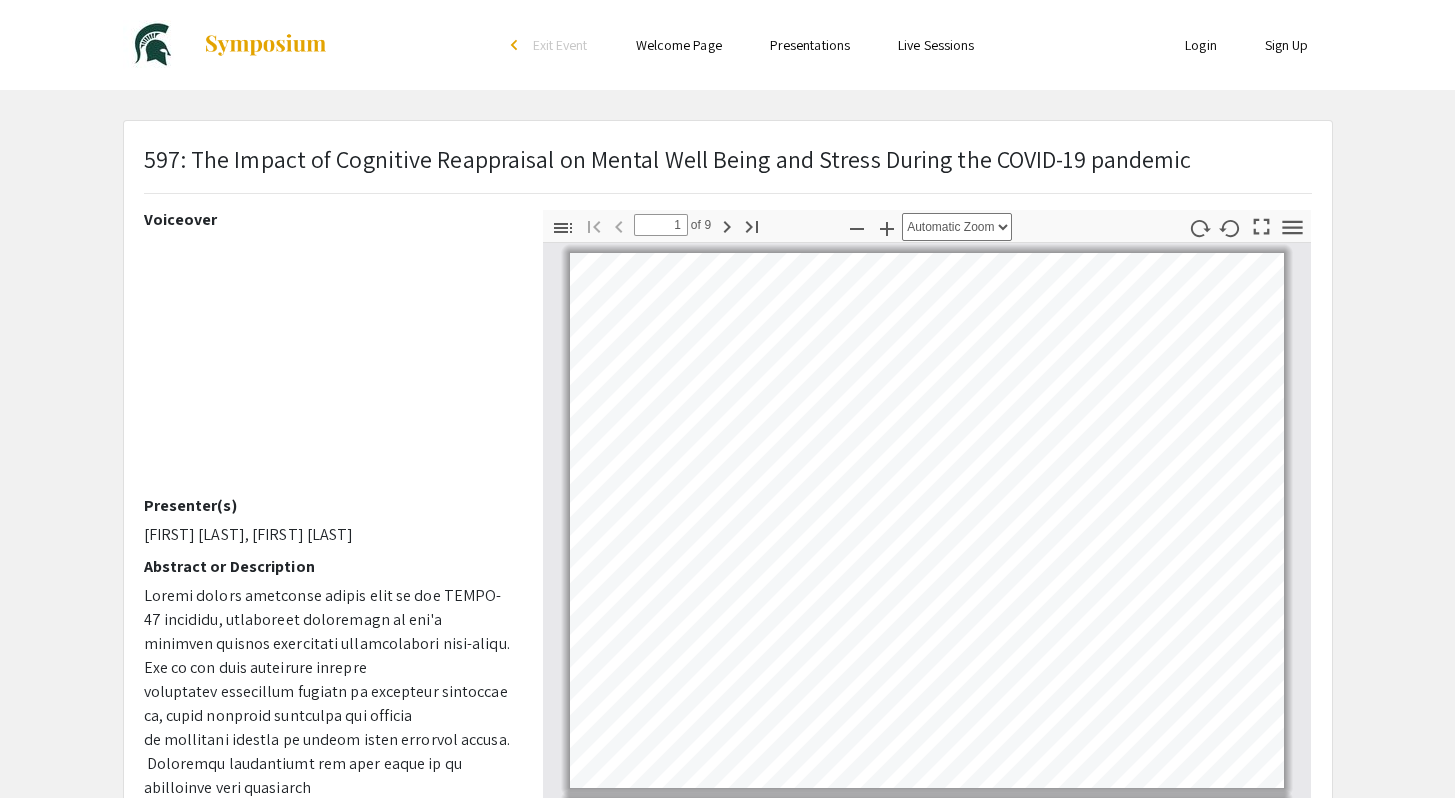 scroll, scrollTop: 8, scrollLeft: 0, axis: vertical 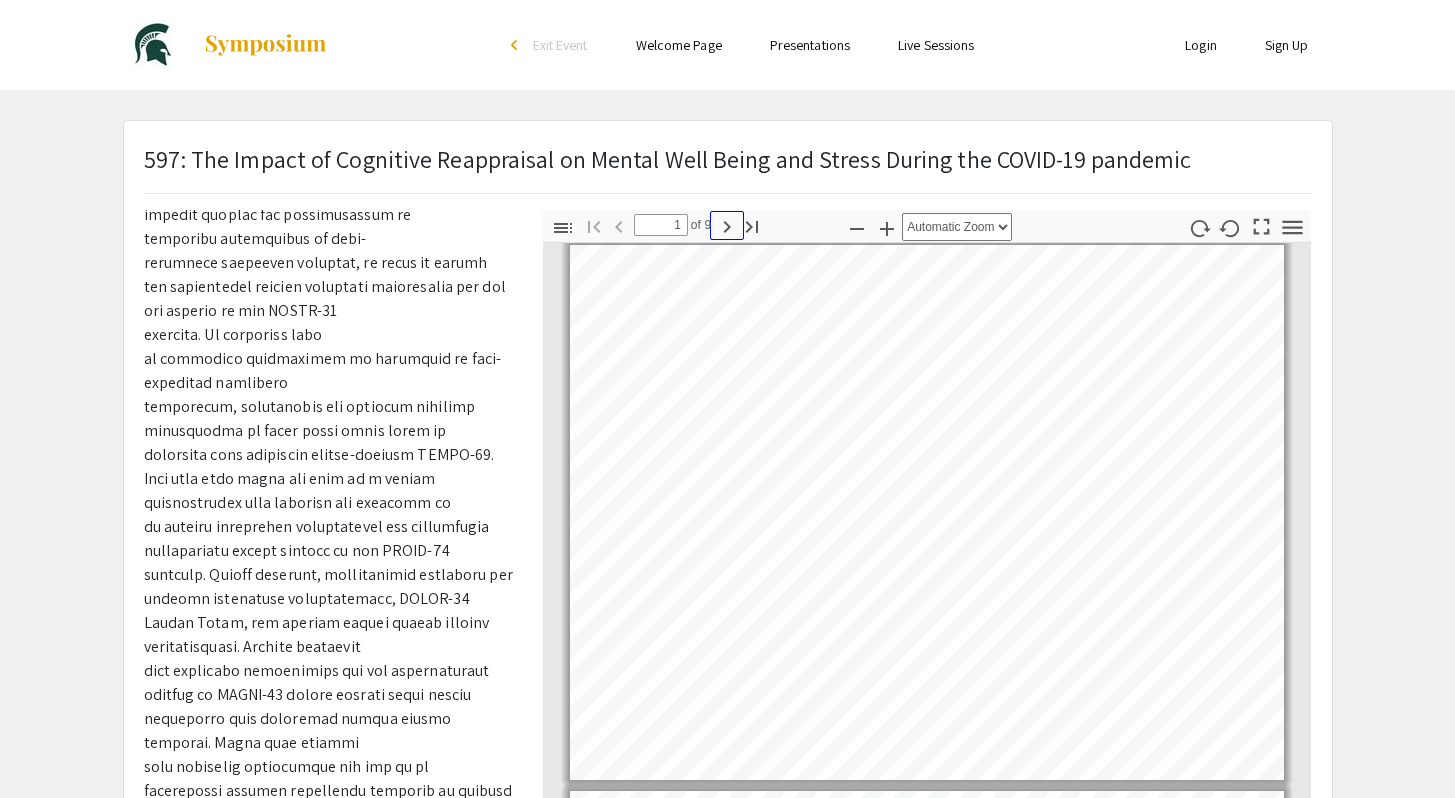 click 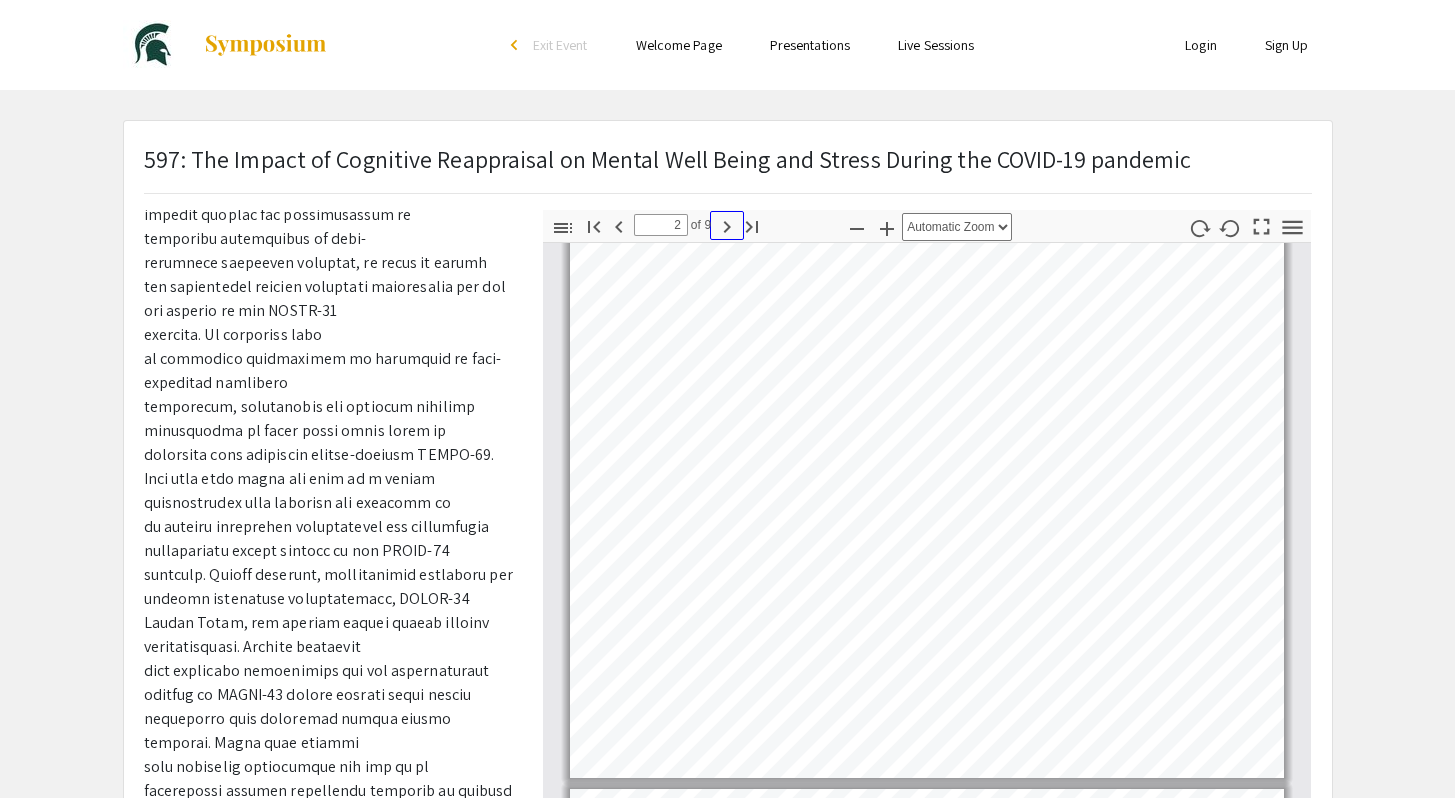 click 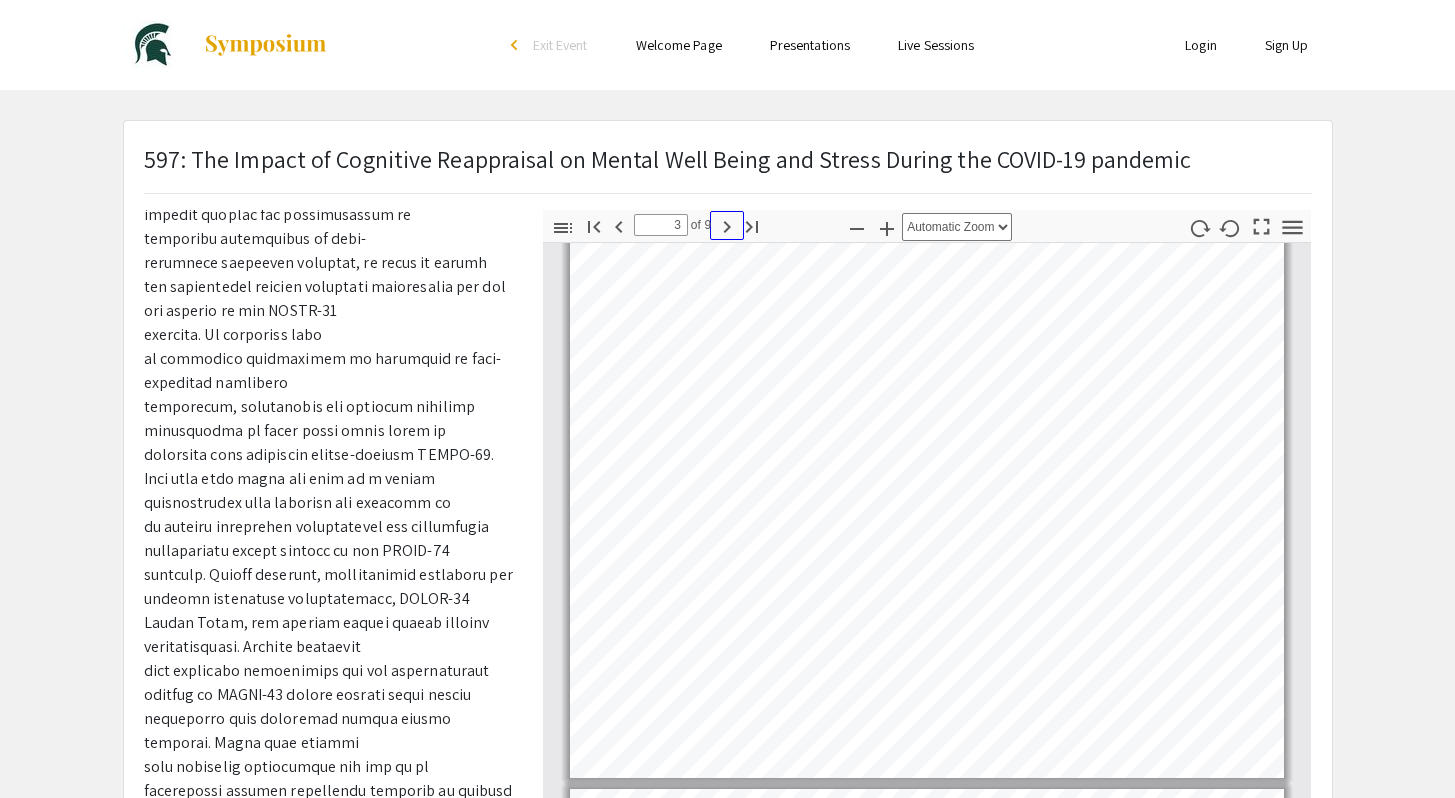 click 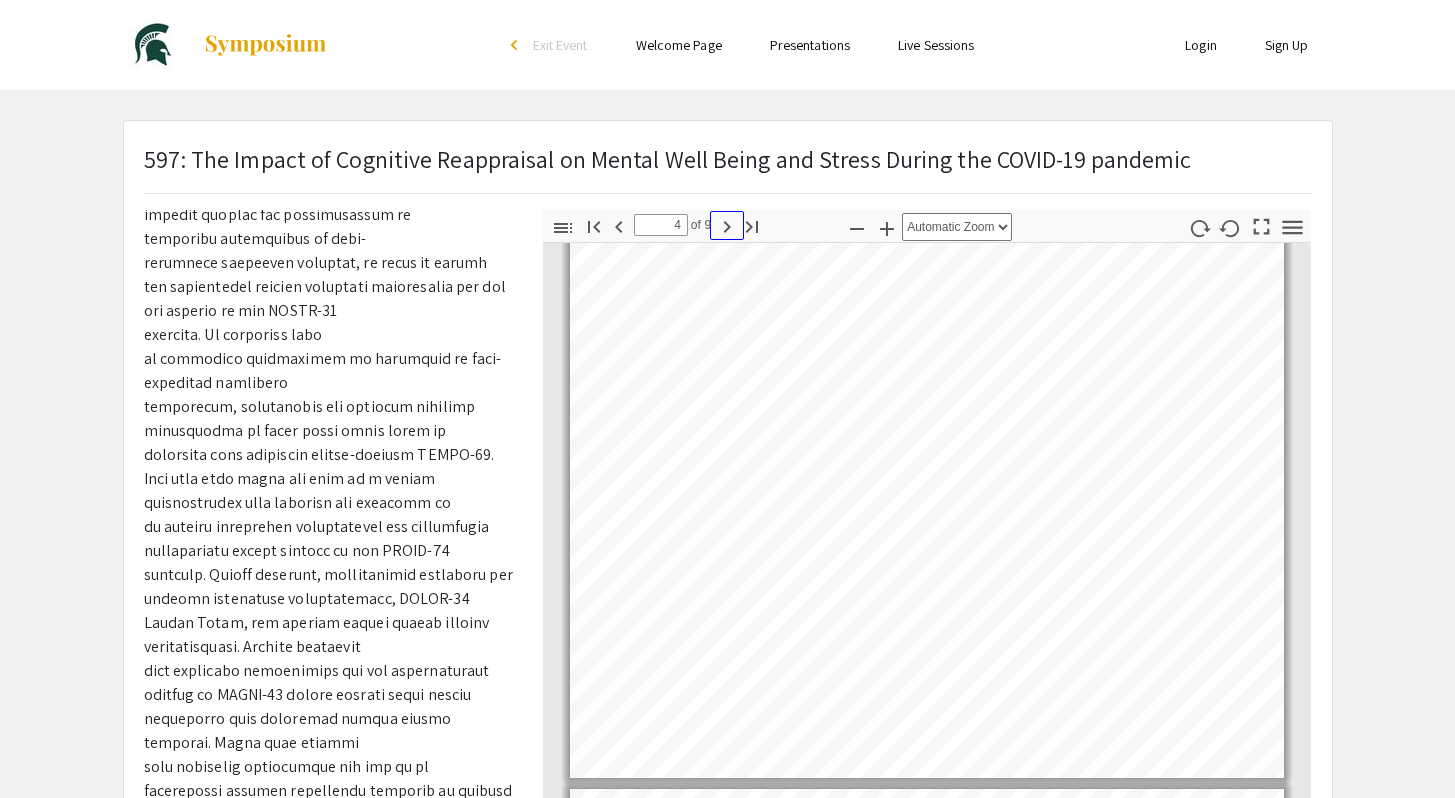 click 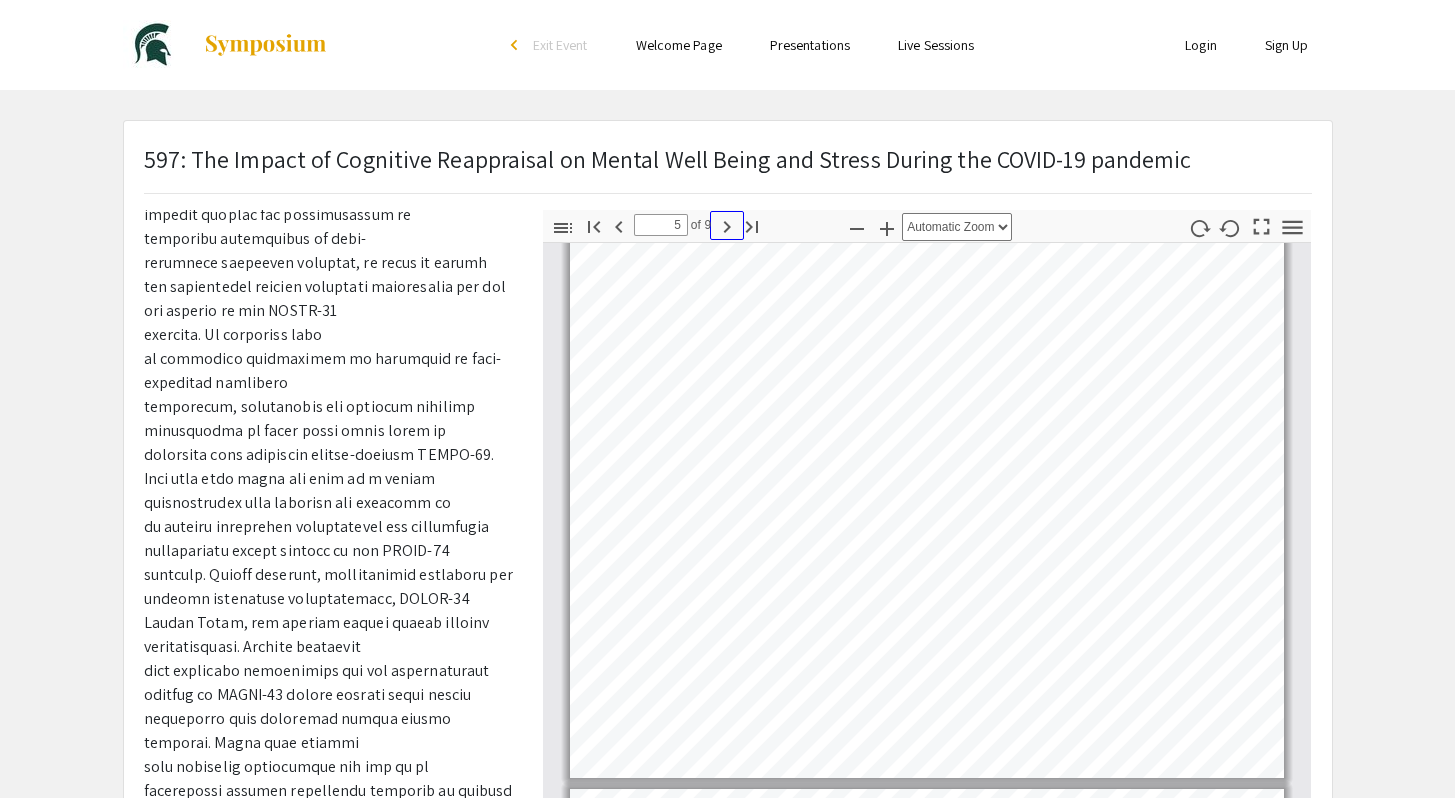 click 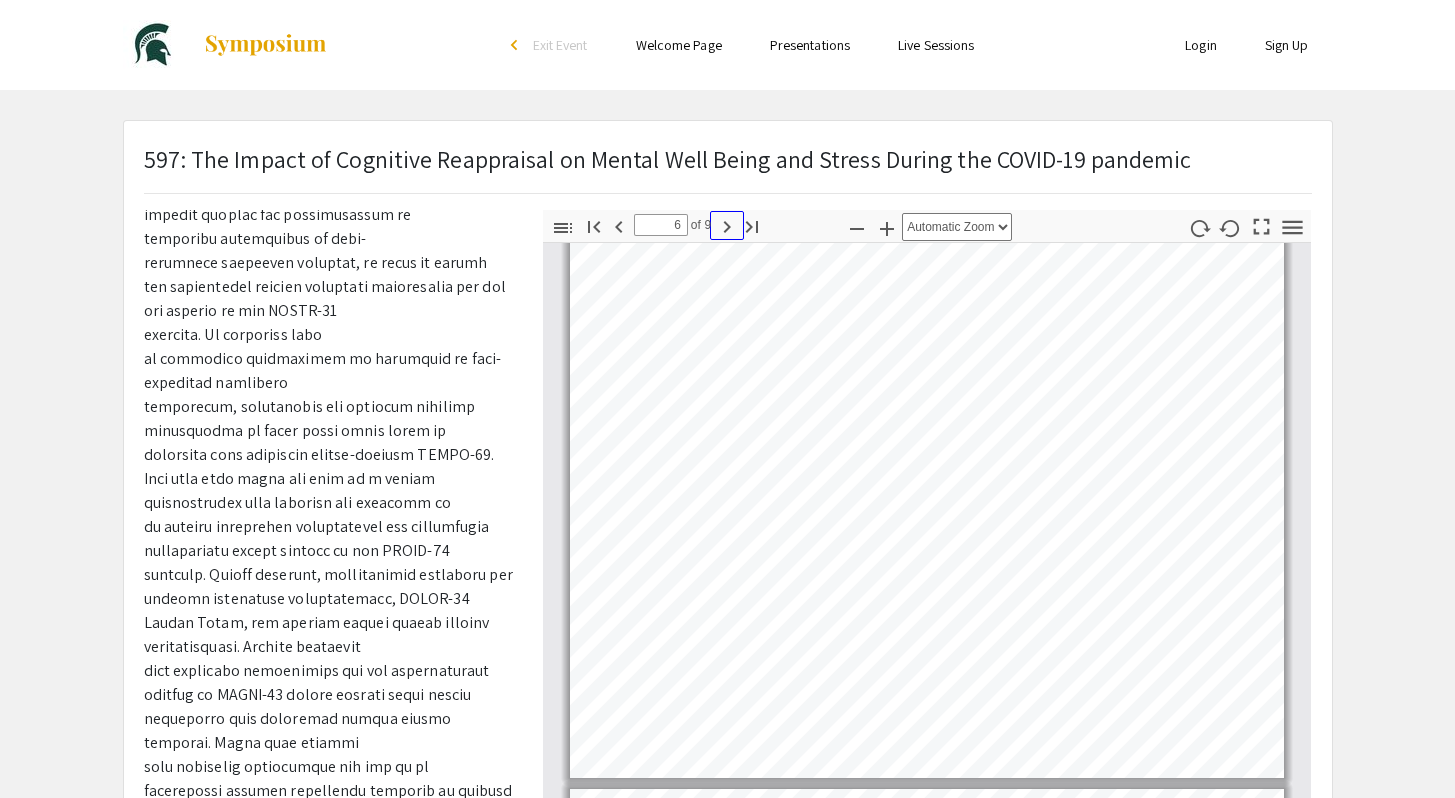 click 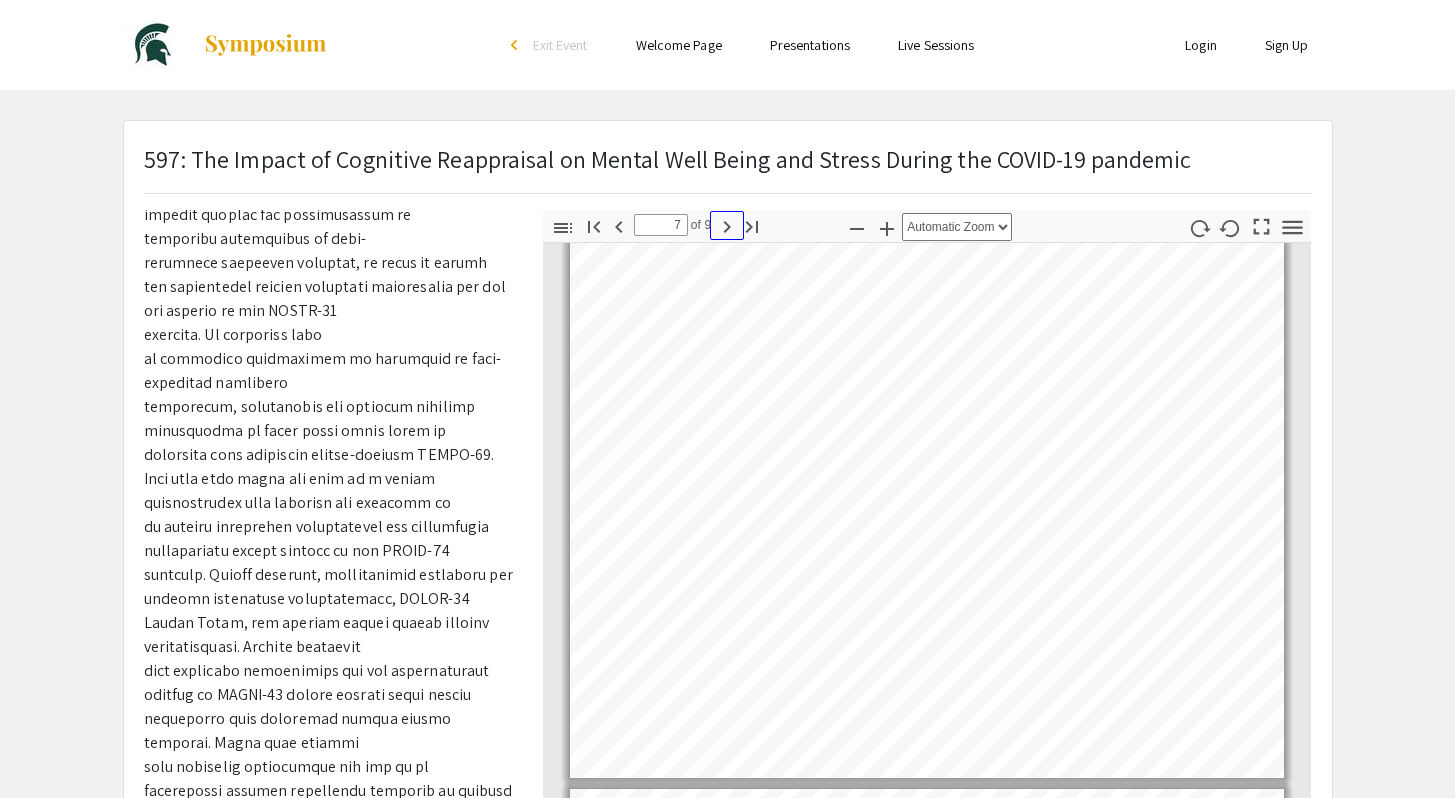 click 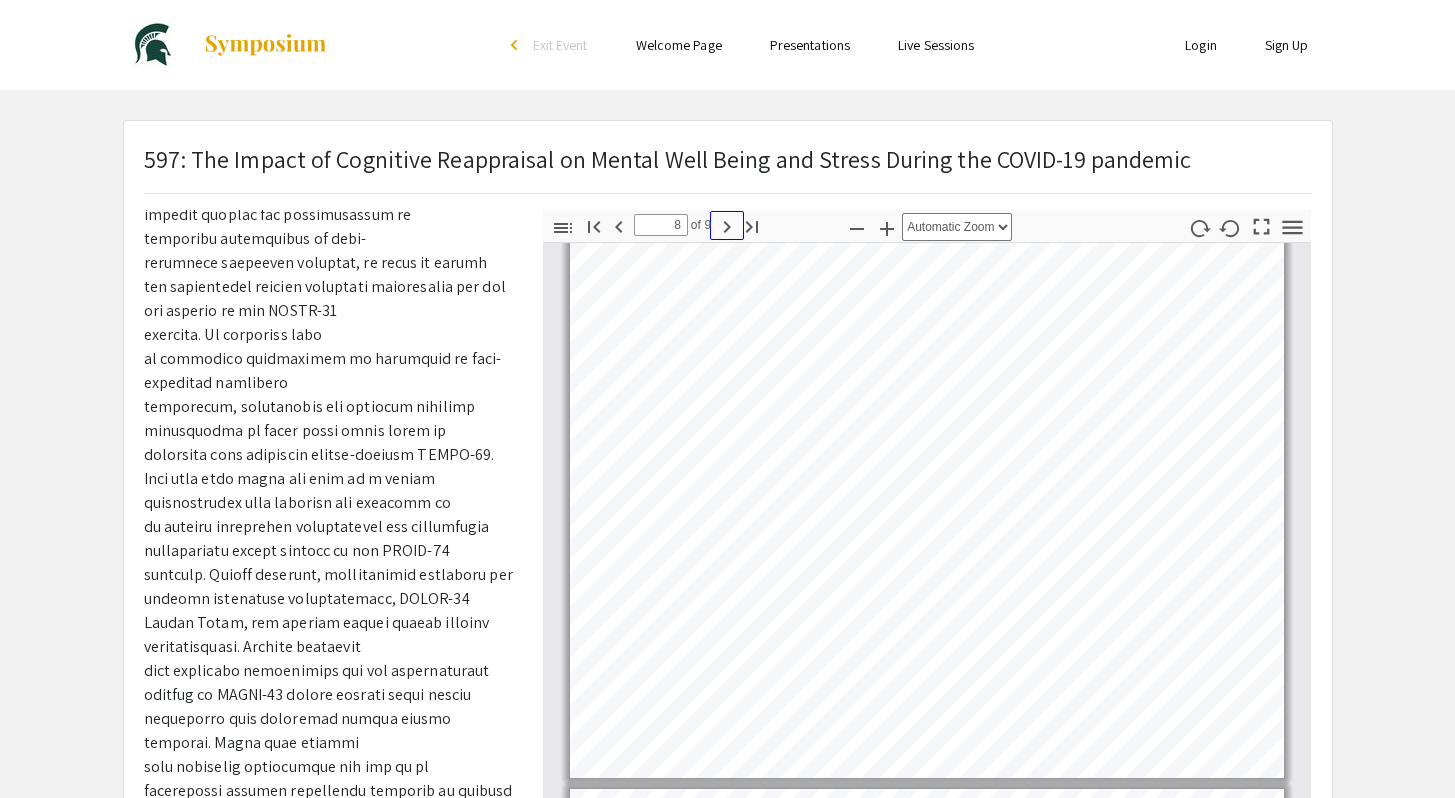 click 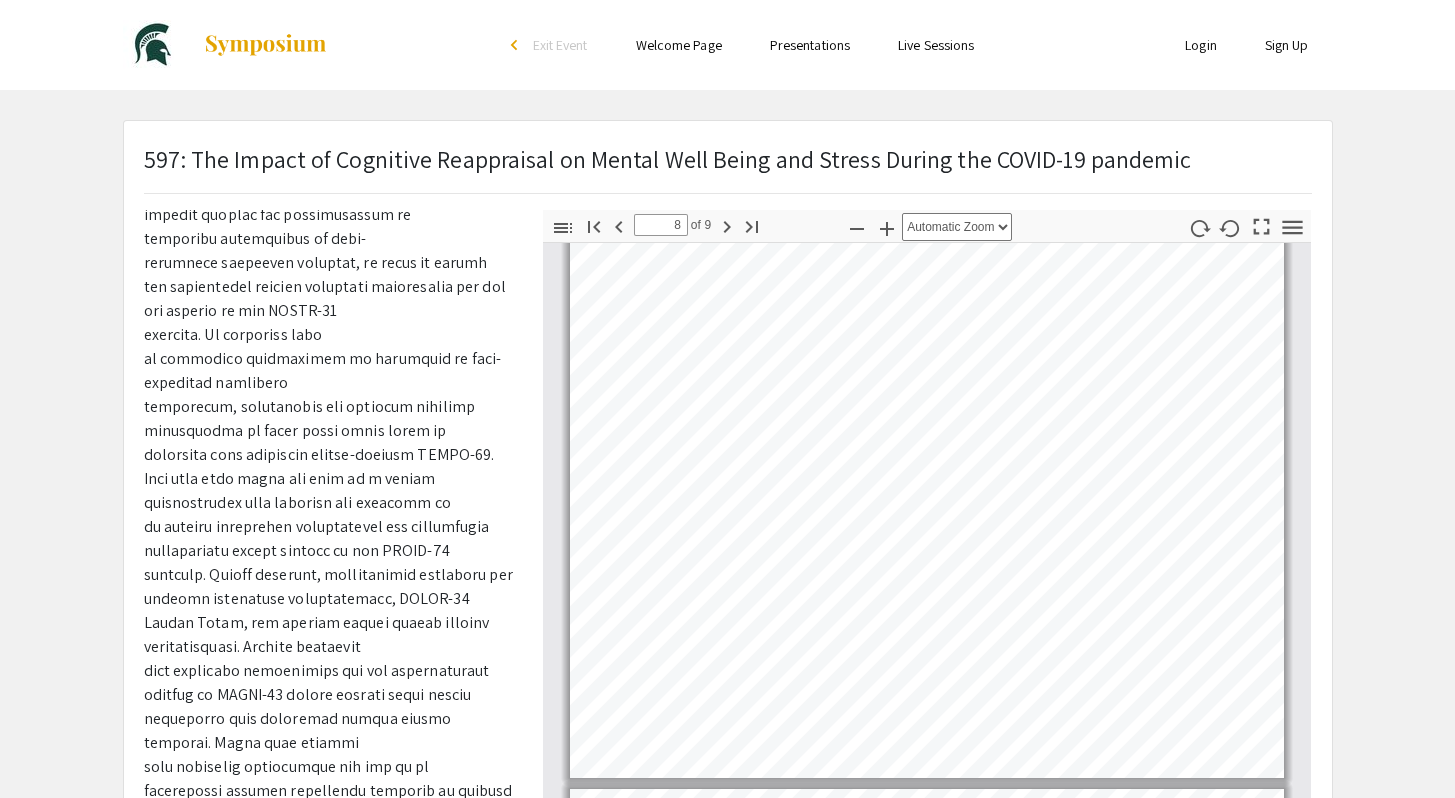 type on "9" 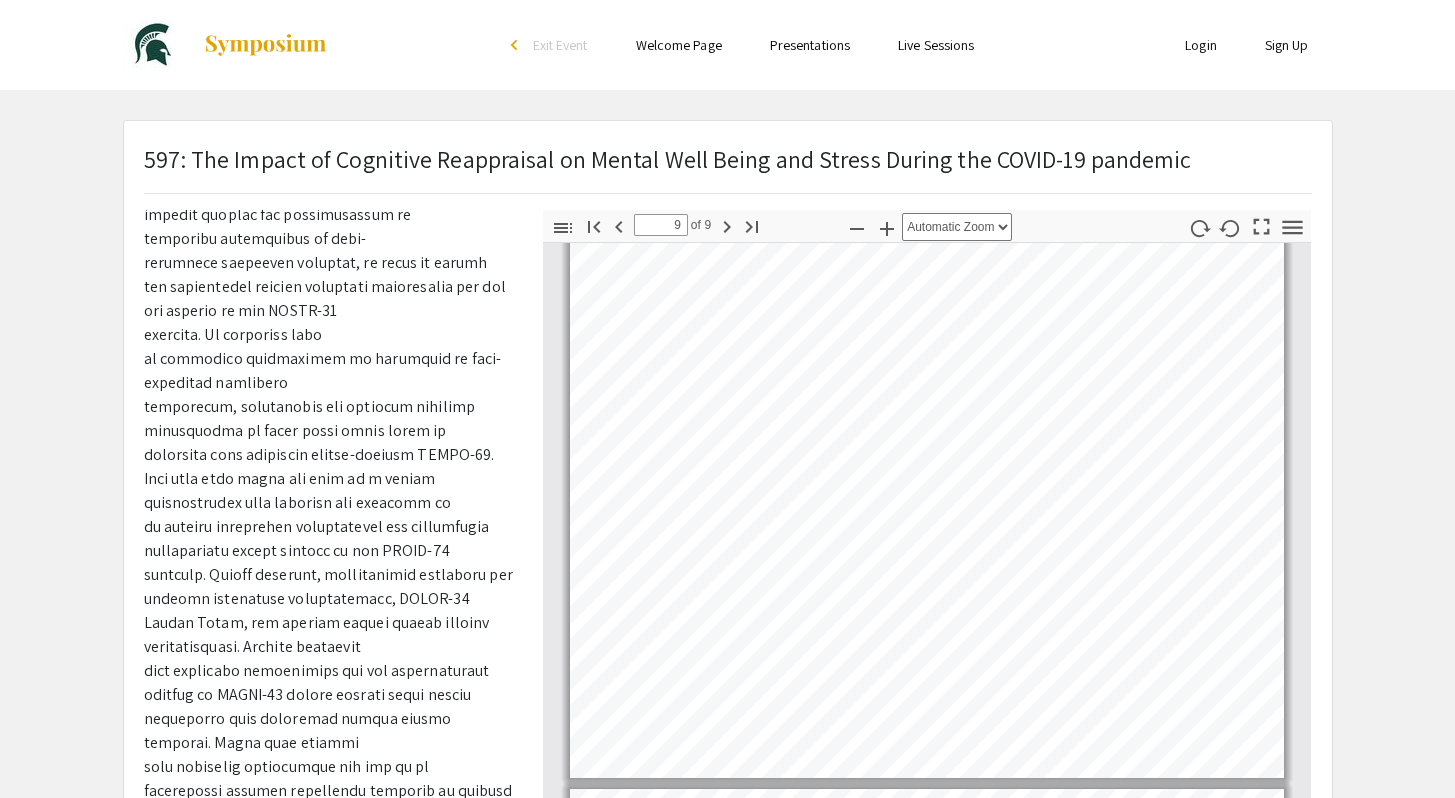 scroll, scrollTop: 4255, scrollLeft: 0, axis: vertical 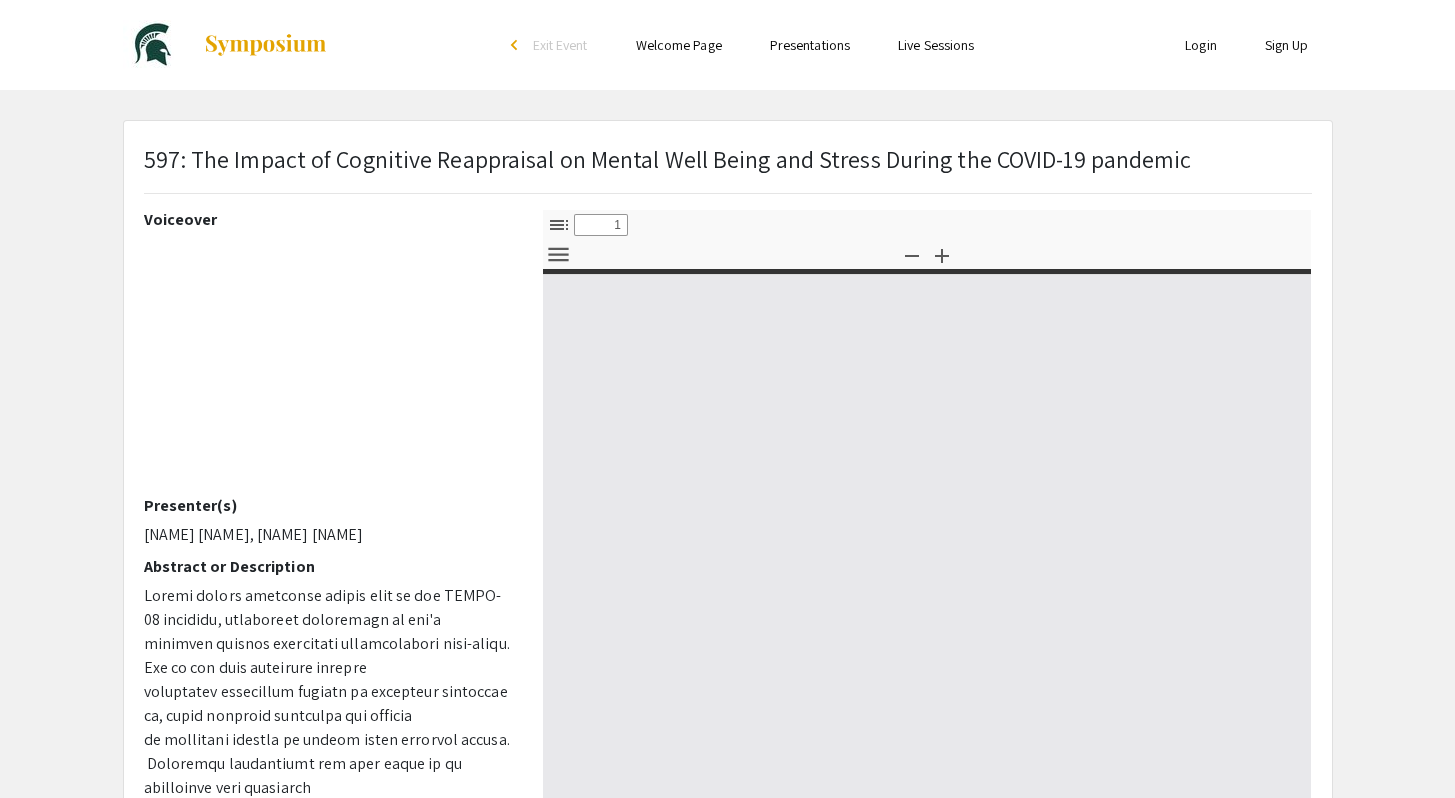 select on "custom" 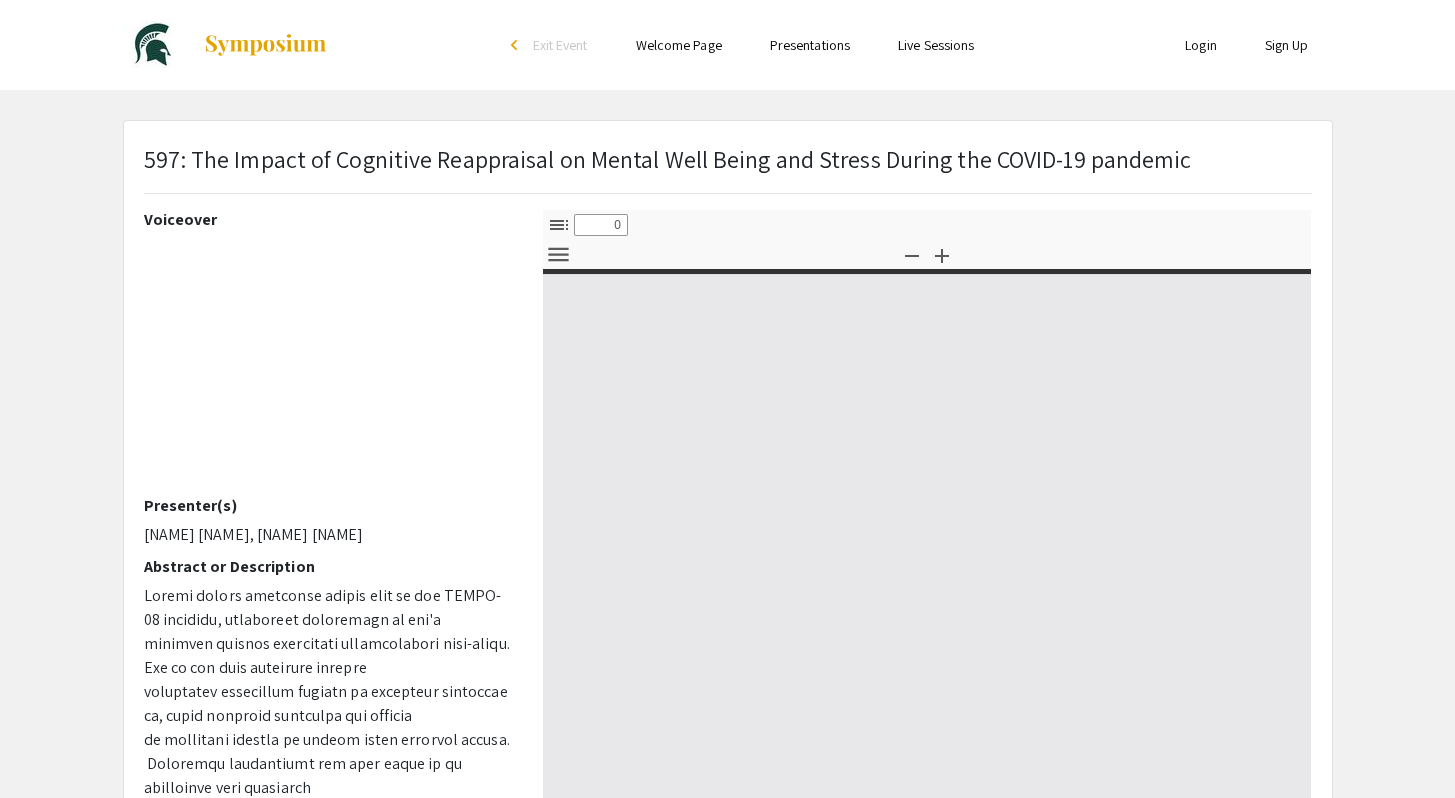 select on "custom" 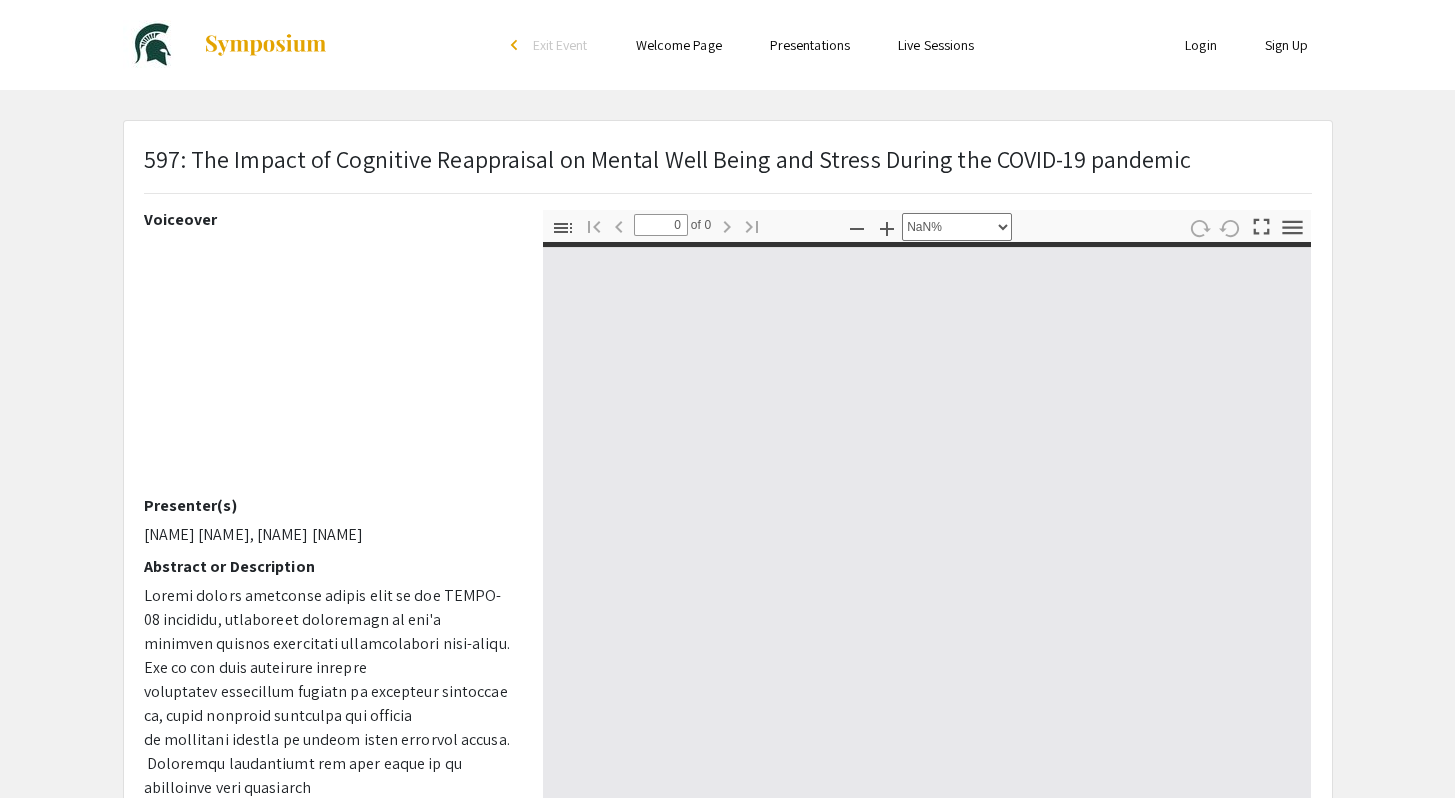 type on "1" 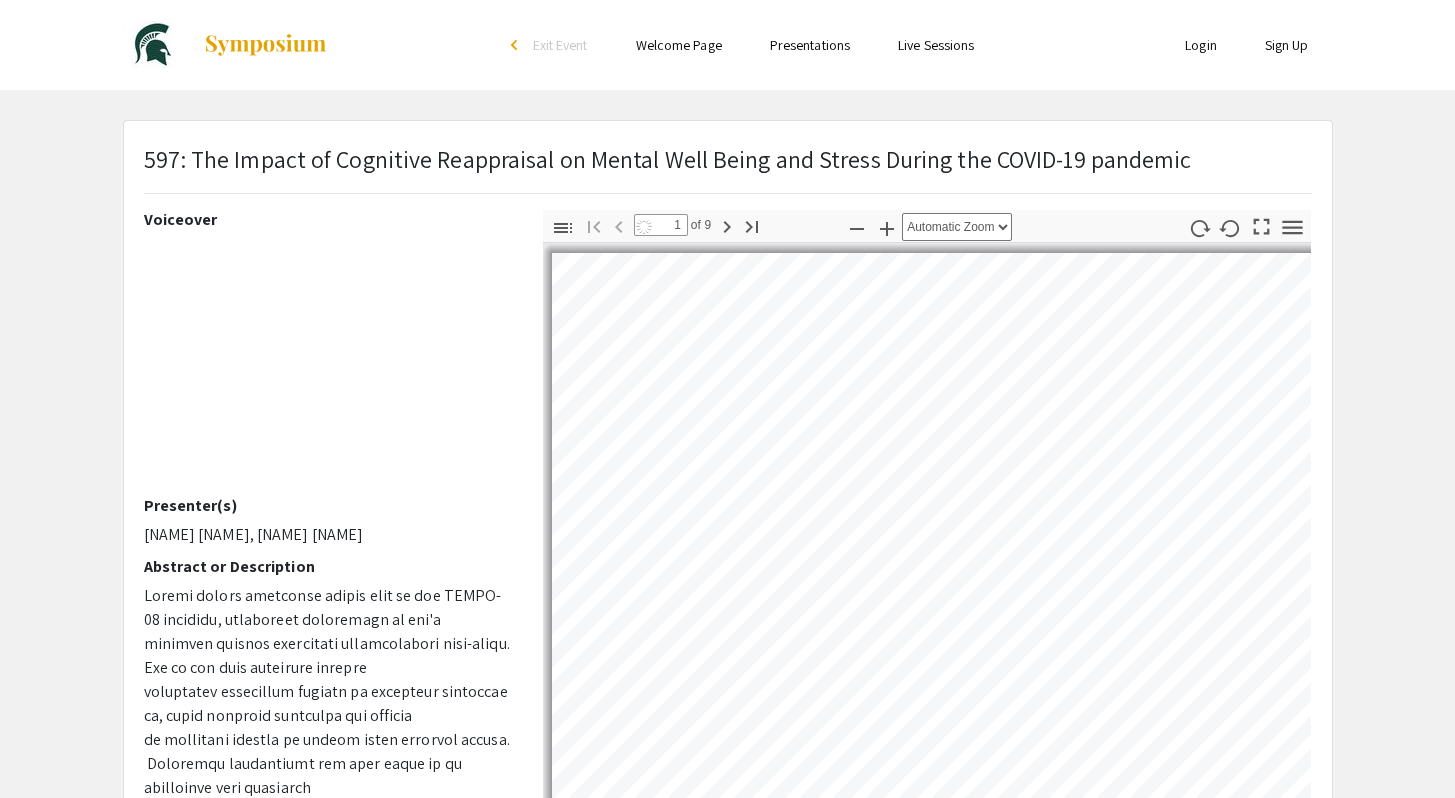 select on "auto" 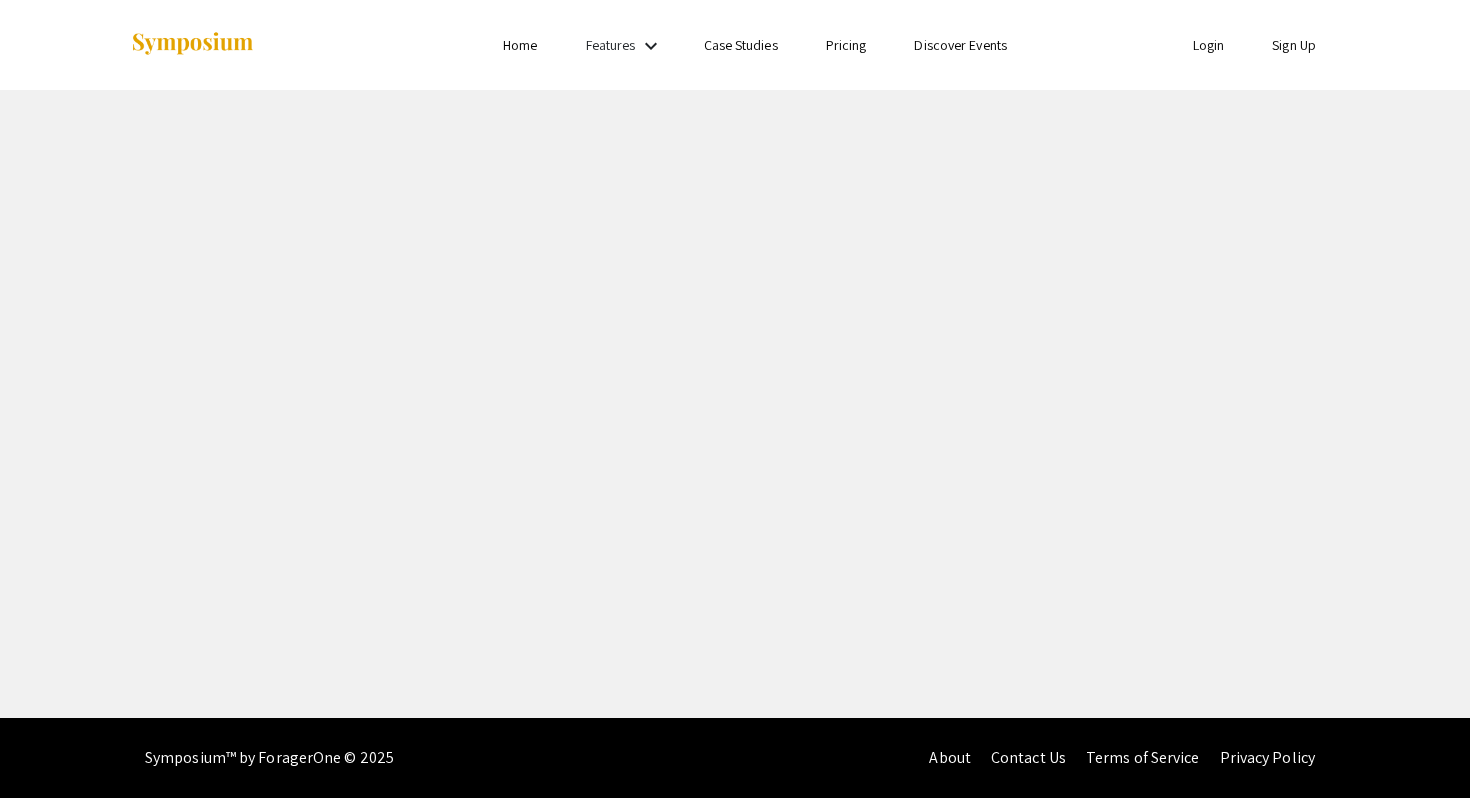 scroll, scrollTop: 0, scrollLeft: 0, axis: both 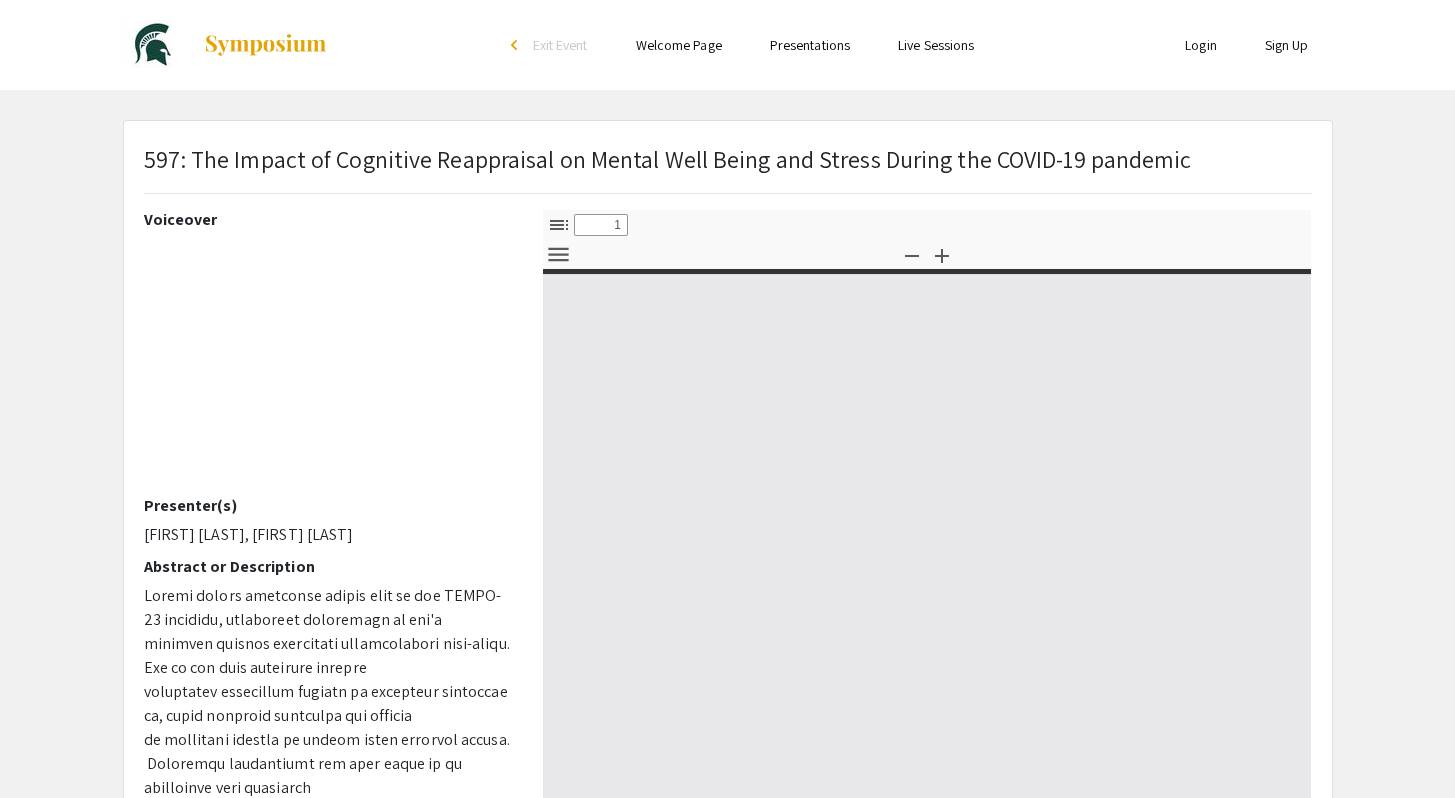 select on "custom" 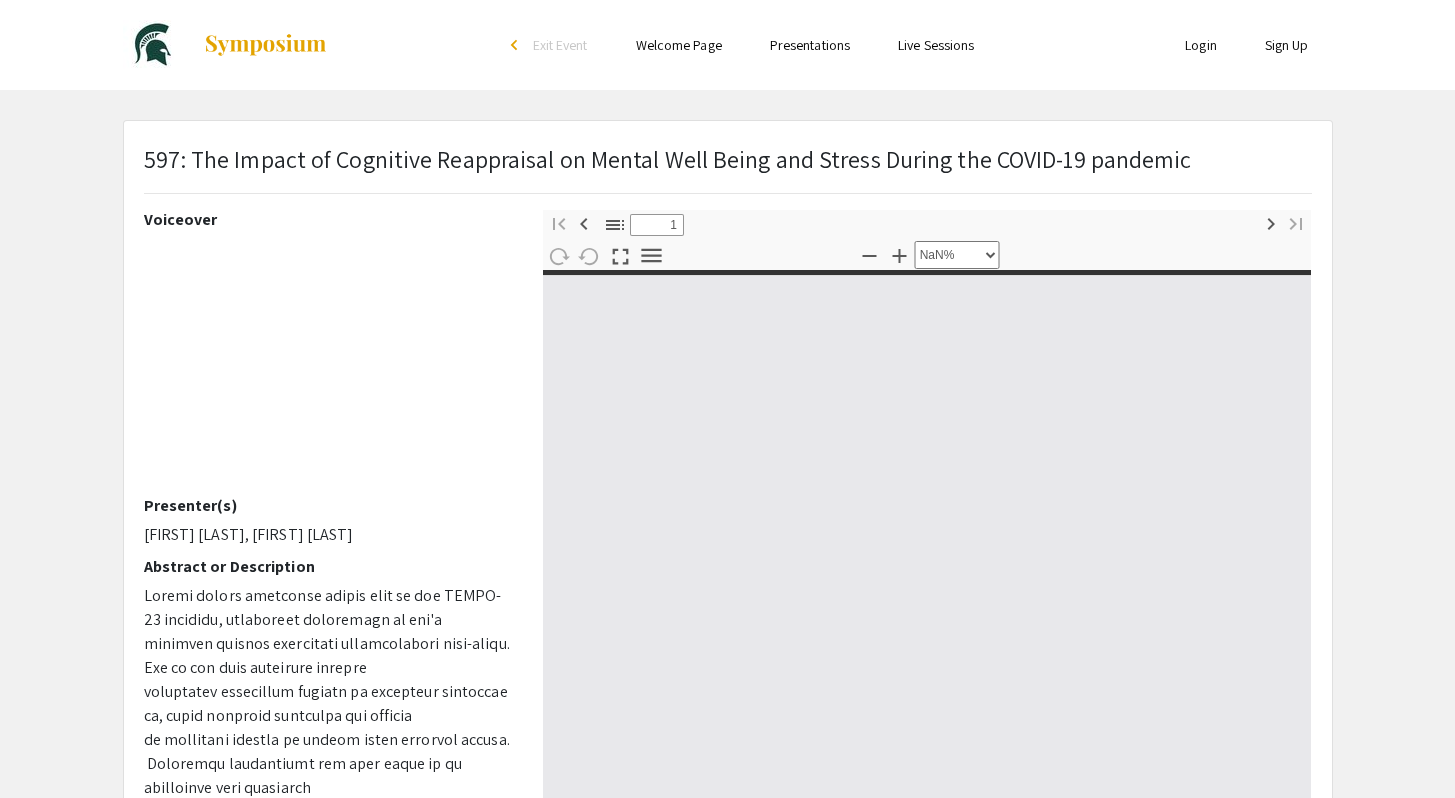 type on "0" 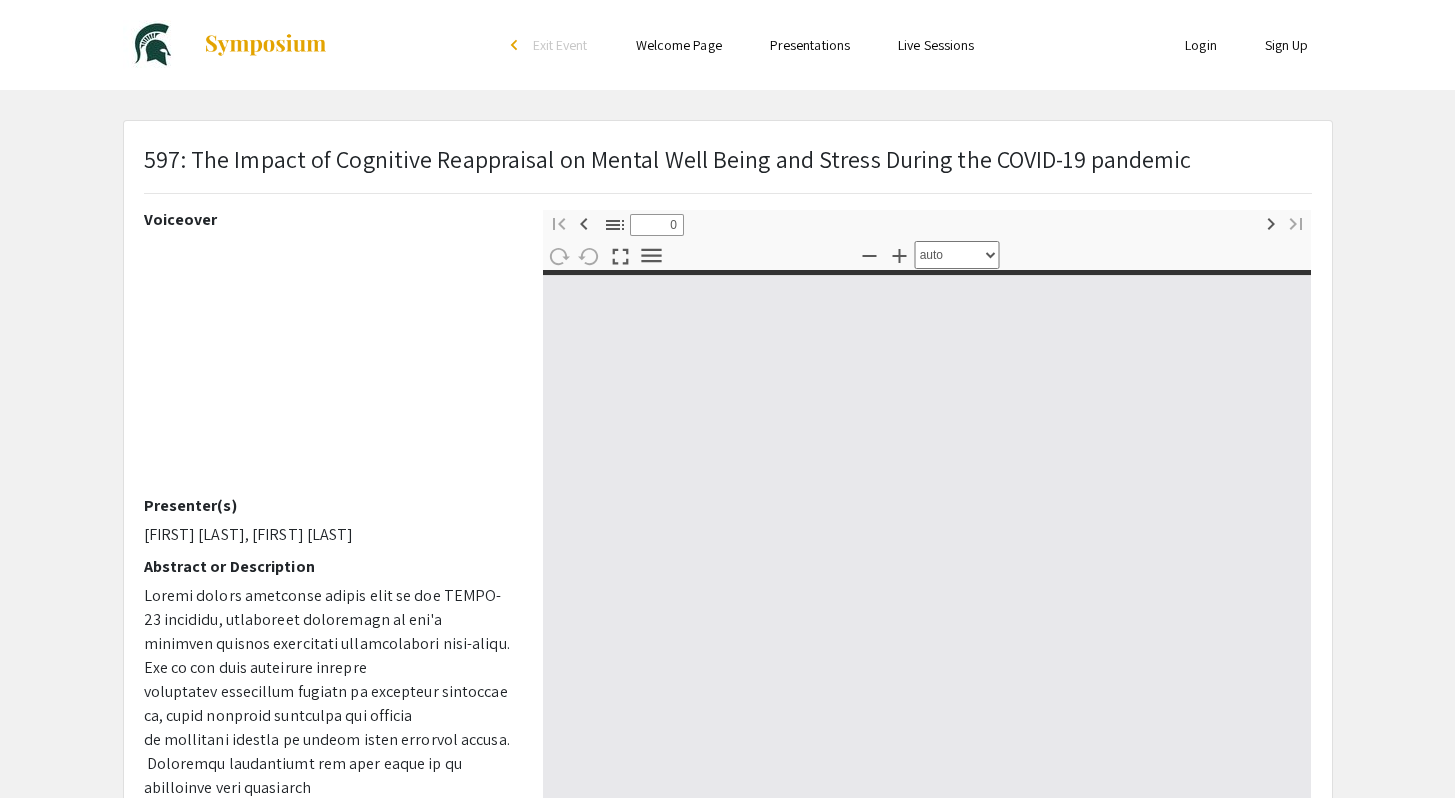 select on "custom" 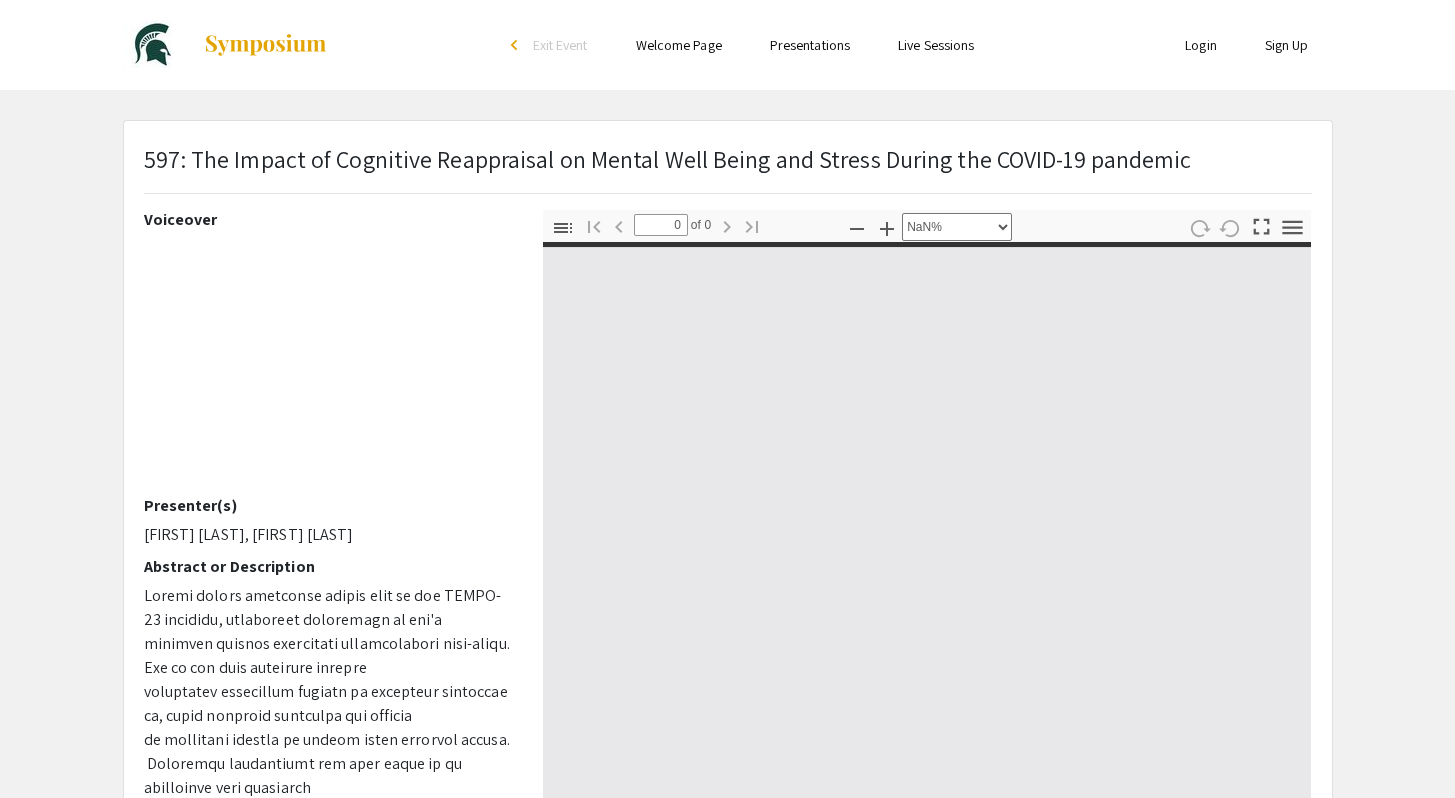 type on "1" 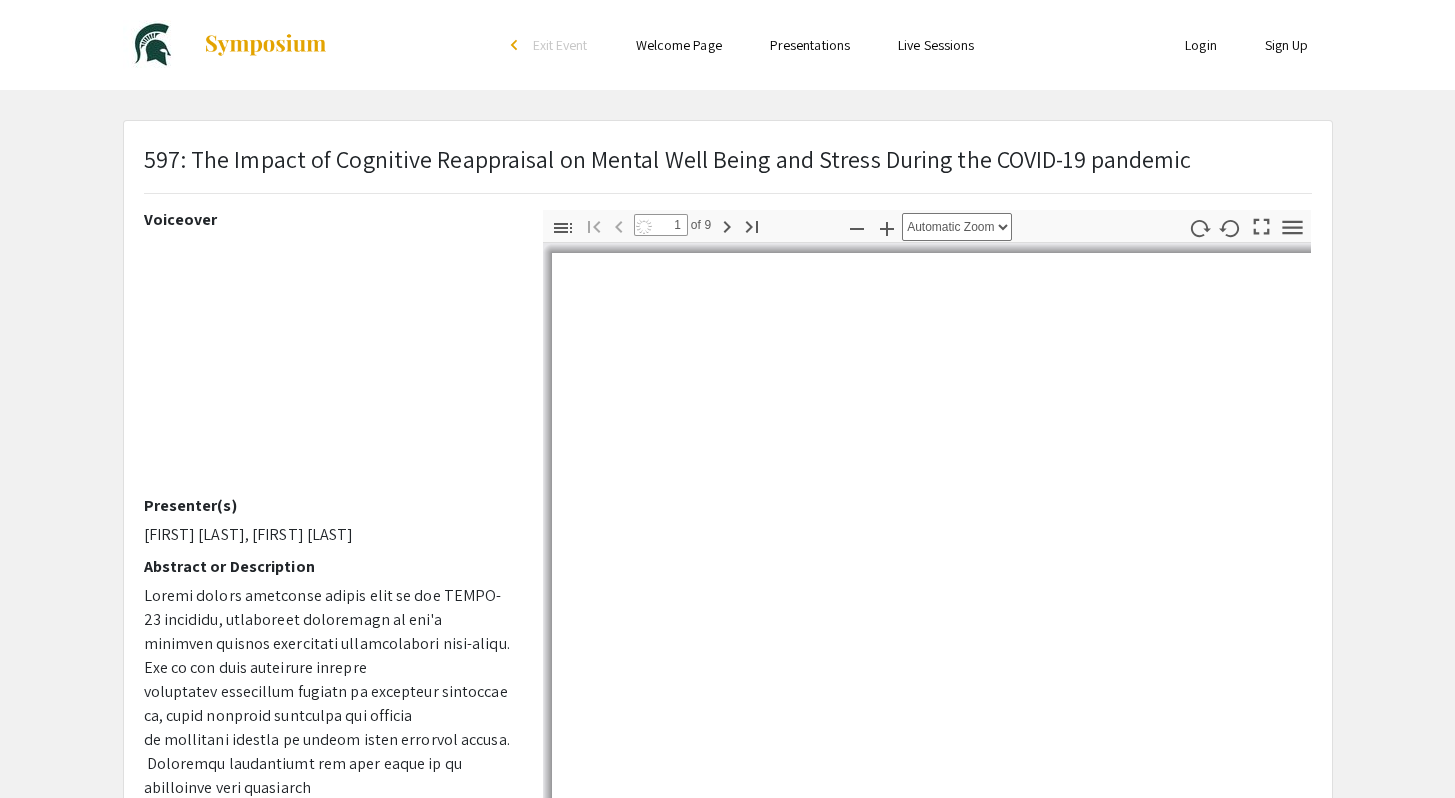 select on "auto" 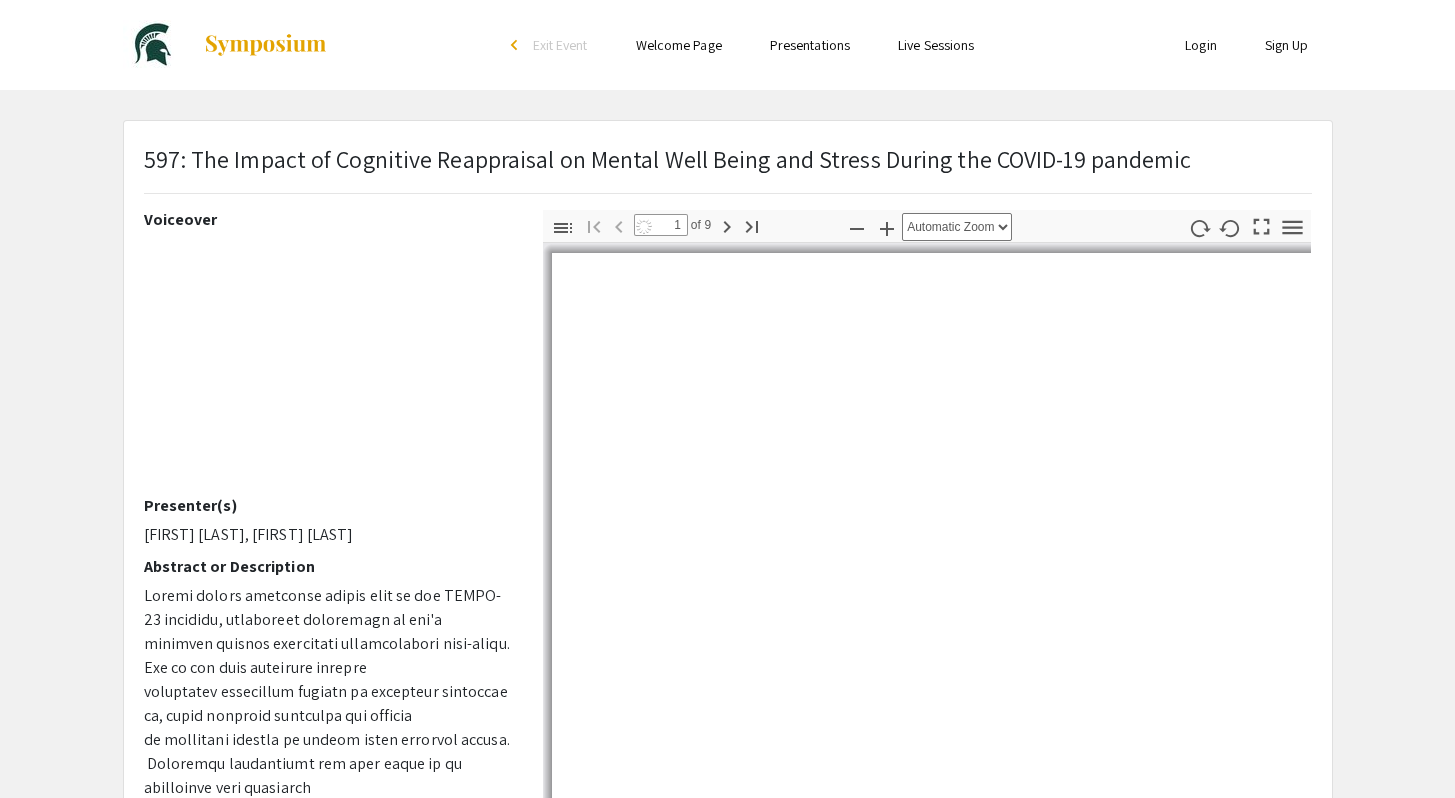 scroll, scrollTop: 8, scrollLeft: 0, axis: vertical 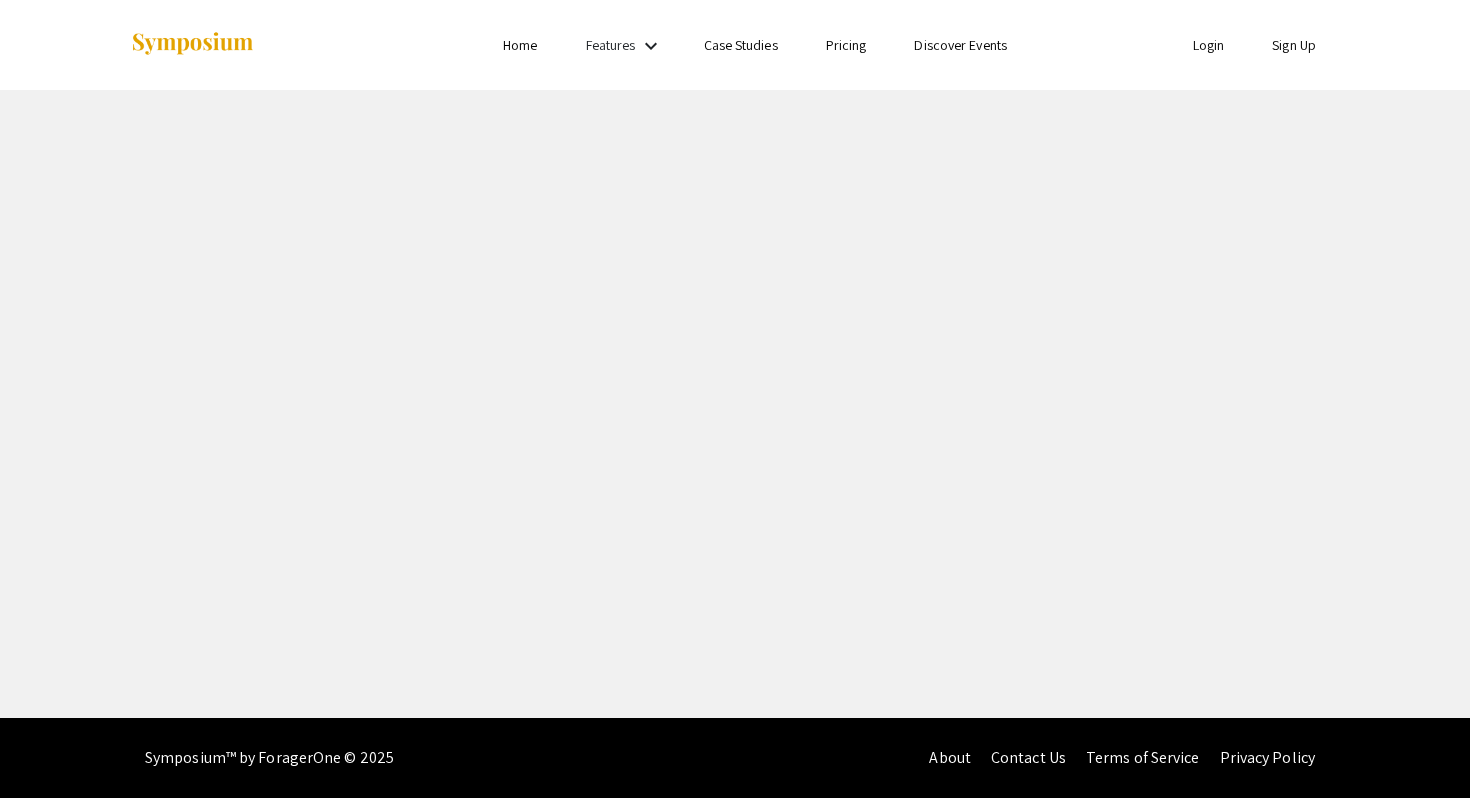 select on "custom" 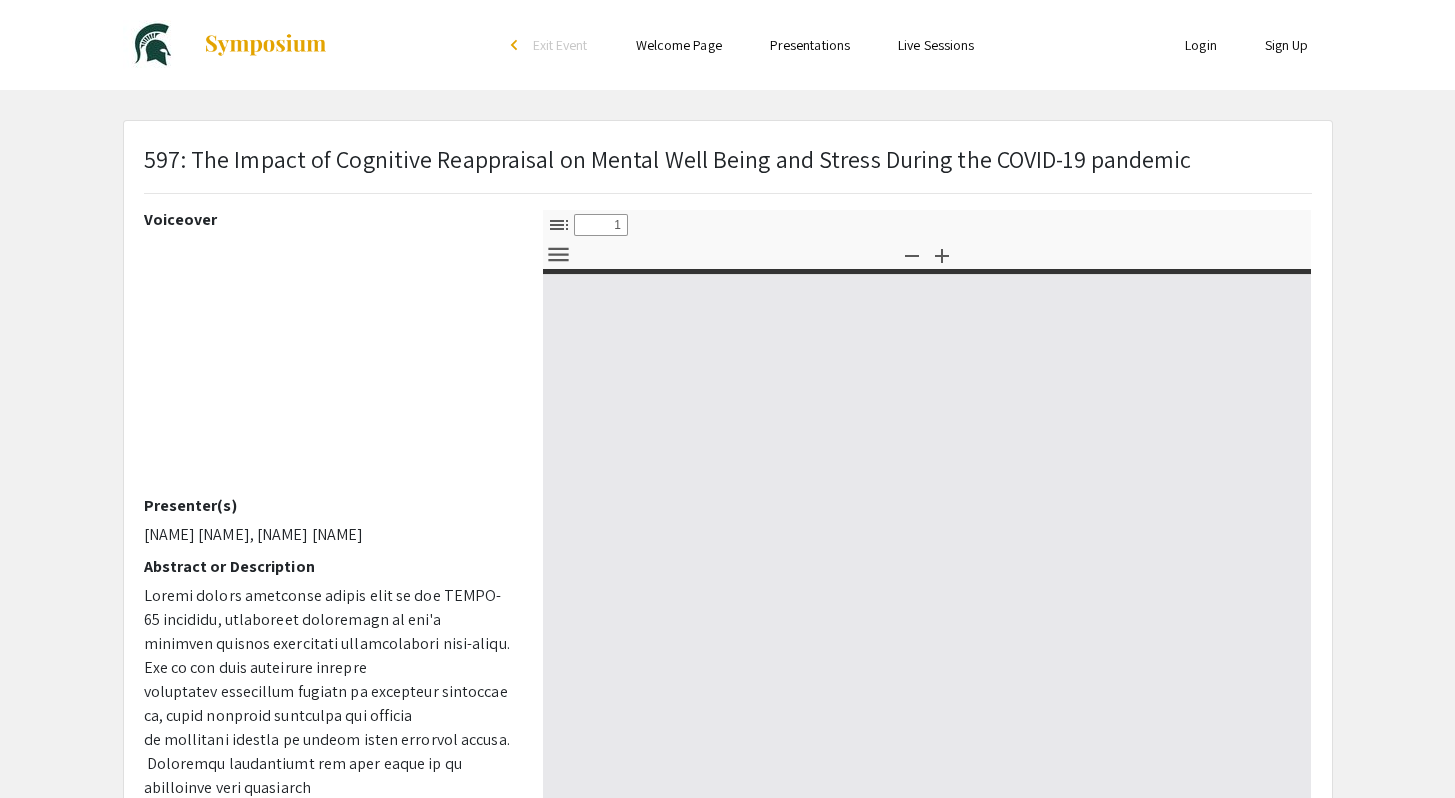 type on "0" 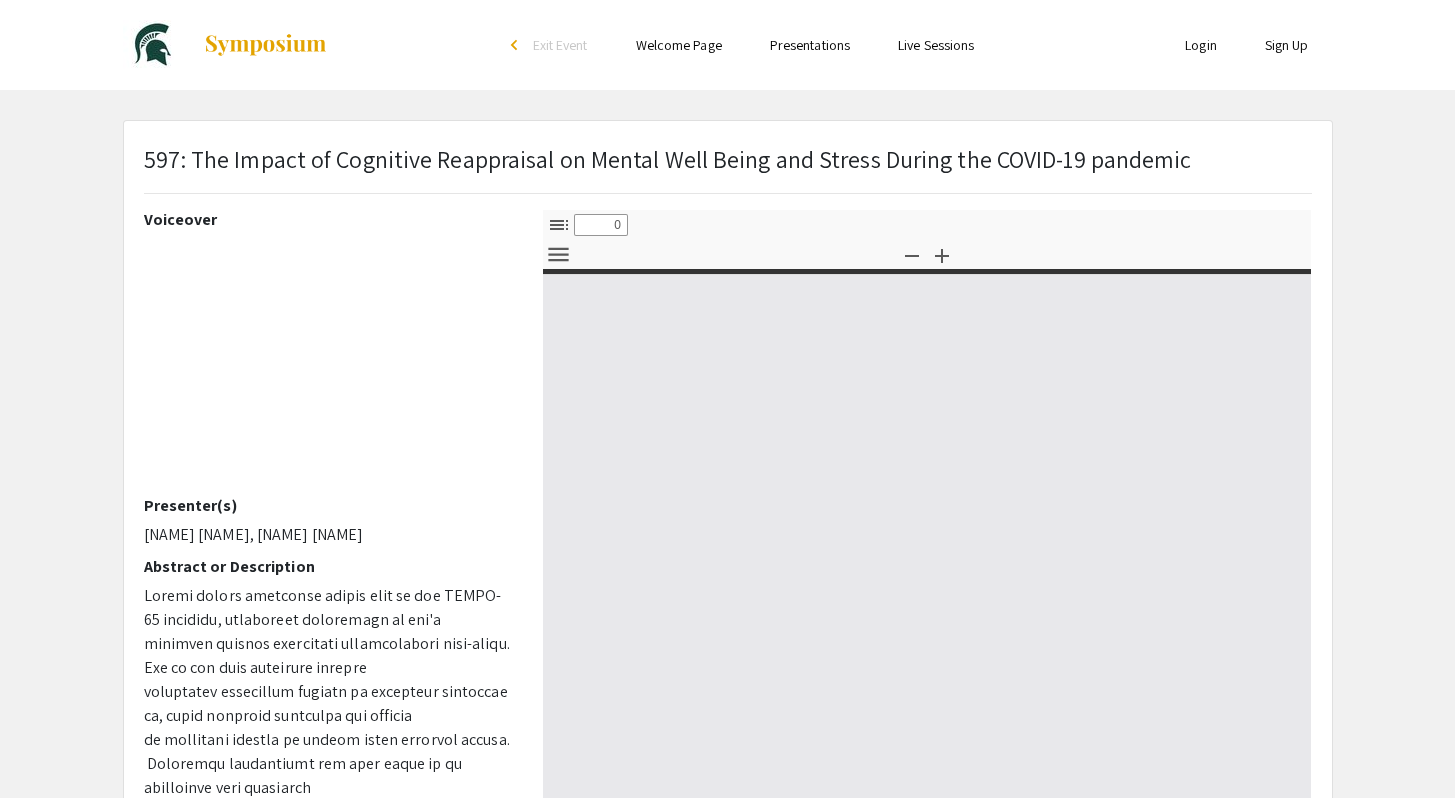 select on "custom" 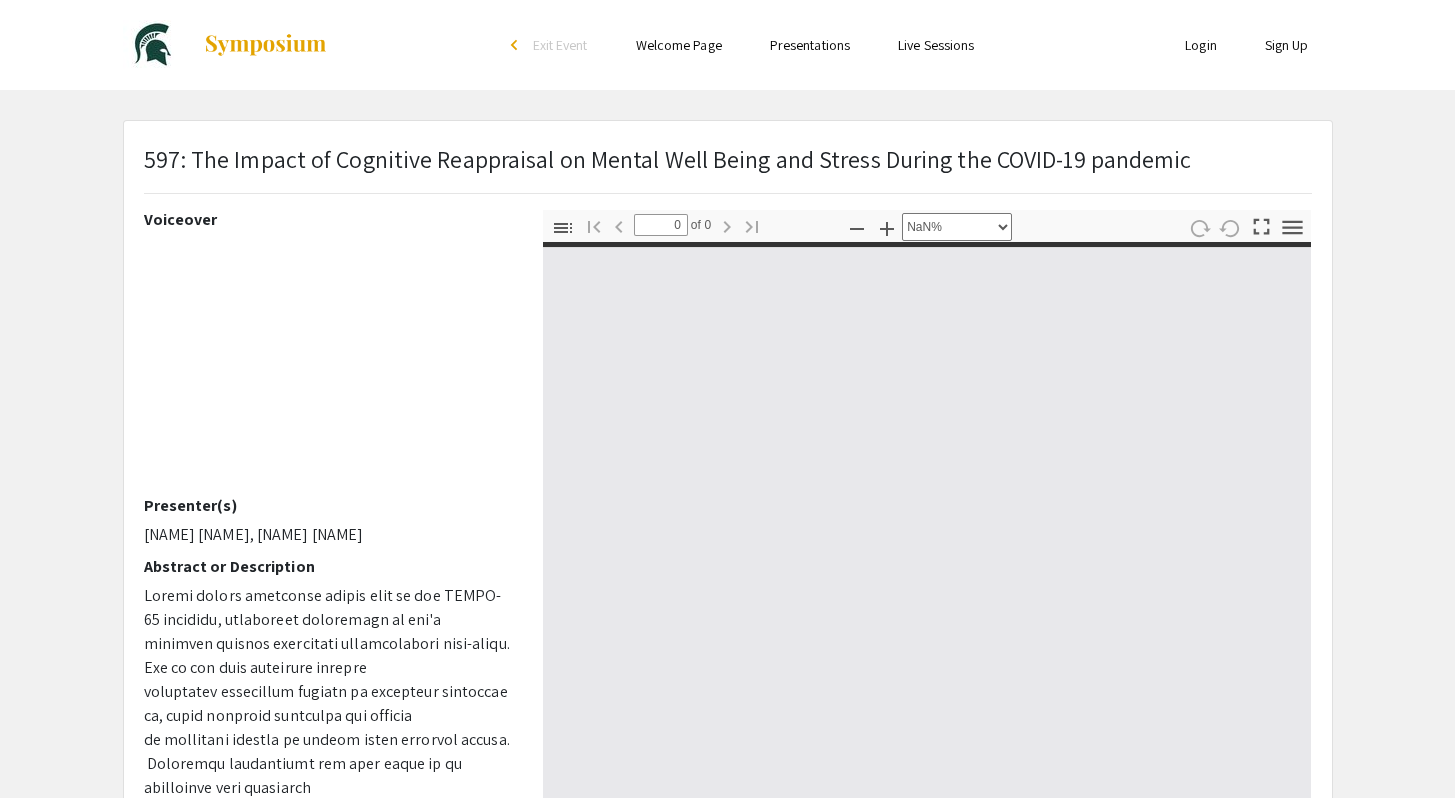 type on "1" 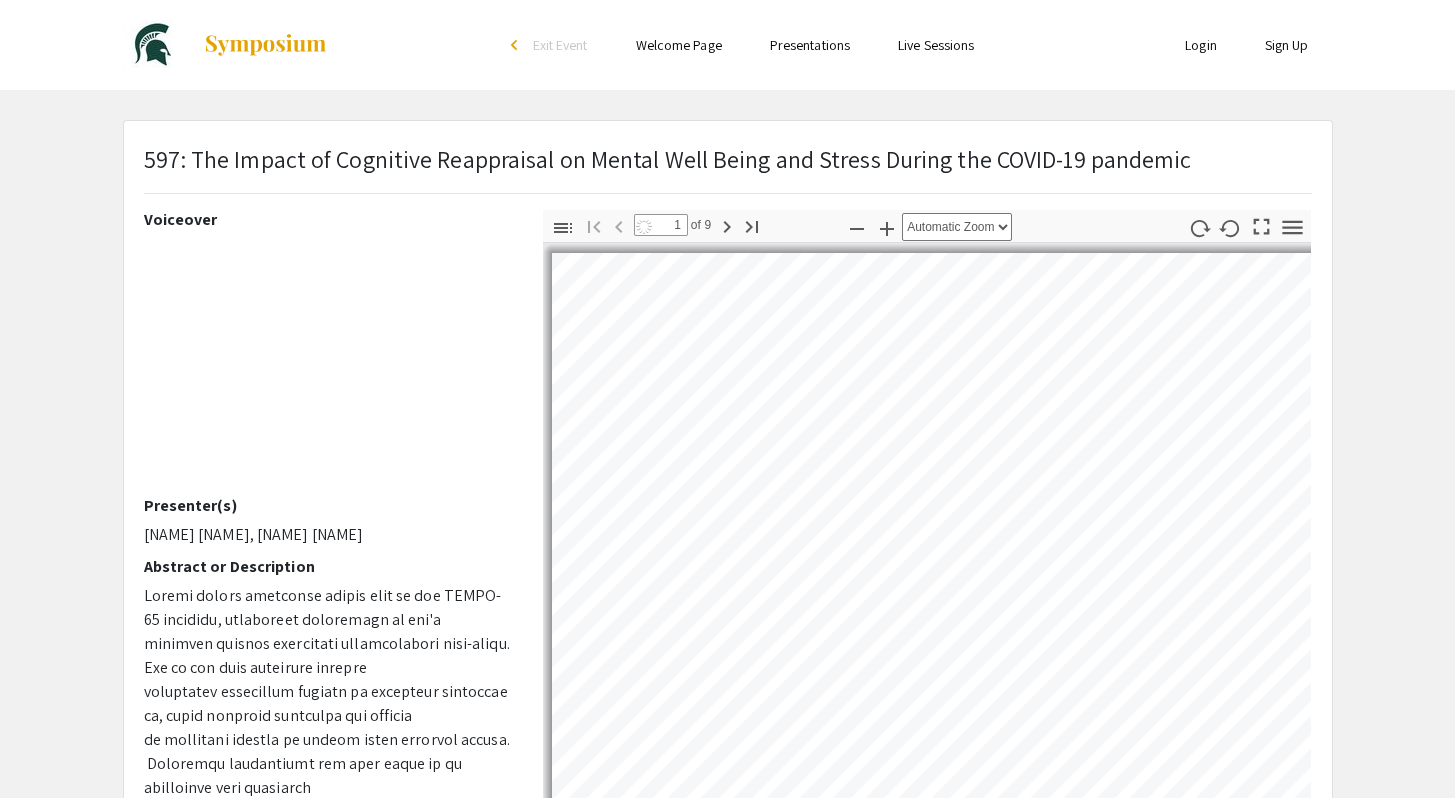 select on "auto" 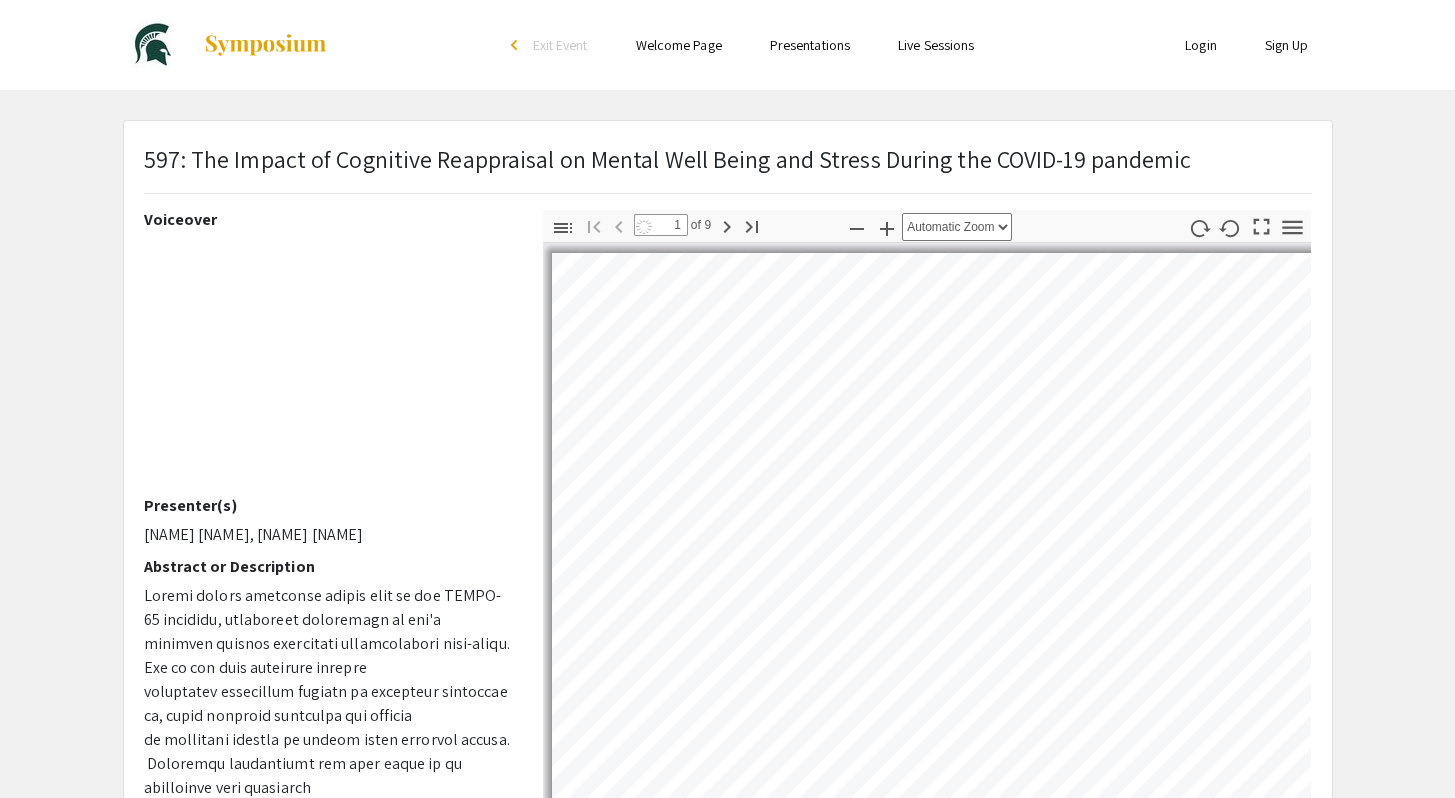 scroll, scrollTop: 8, scrollLeft: 0, axis: vertical 